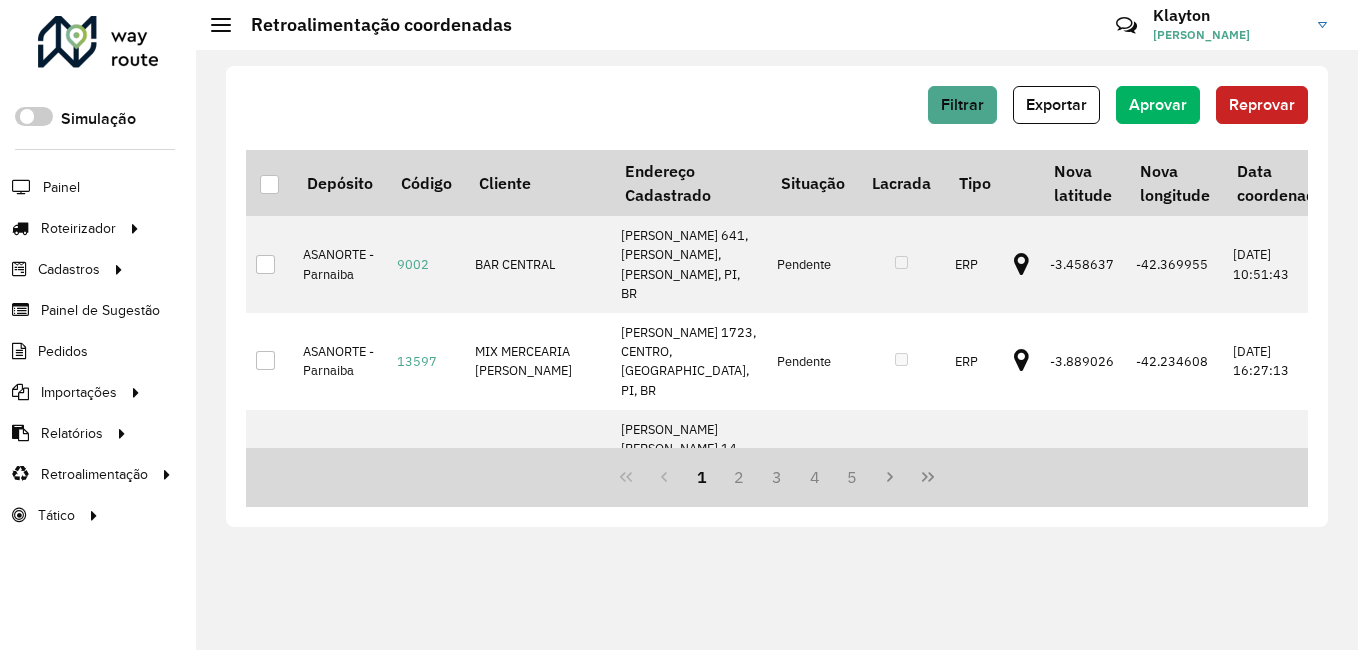 scroll, scrollTop: 0, scrollLeft: 0, axis: both 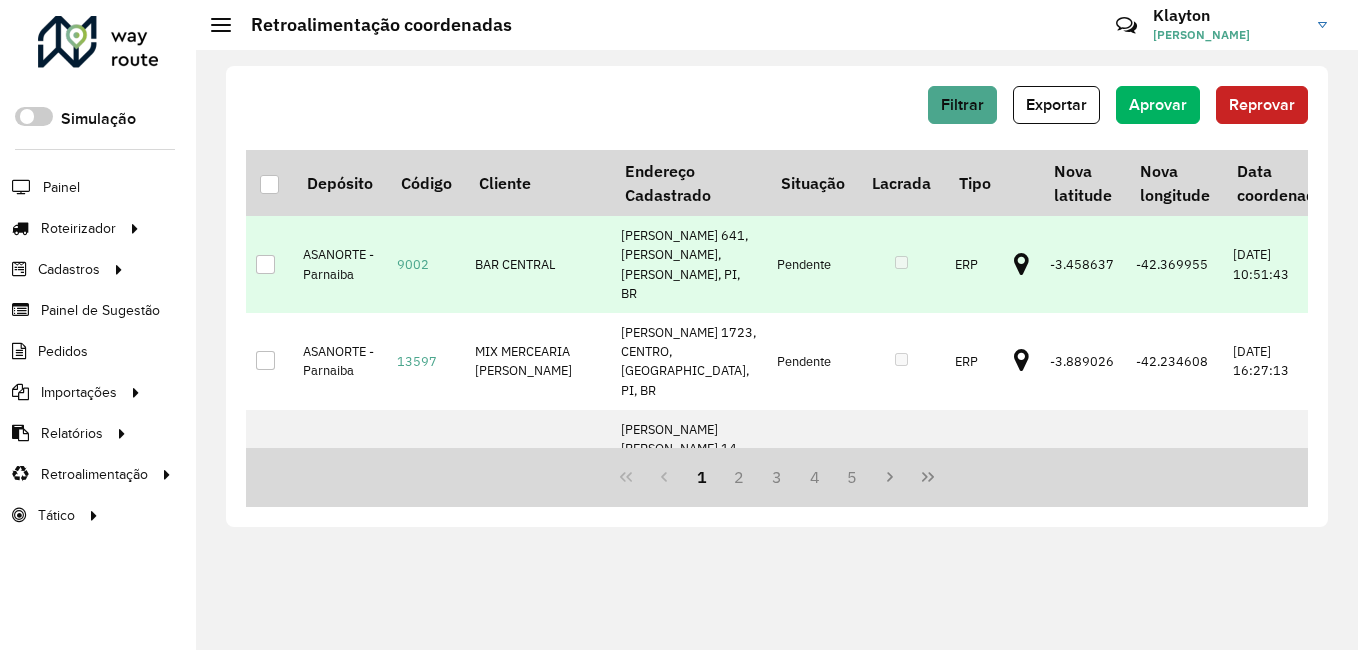 click at bounding box center [265, 264] 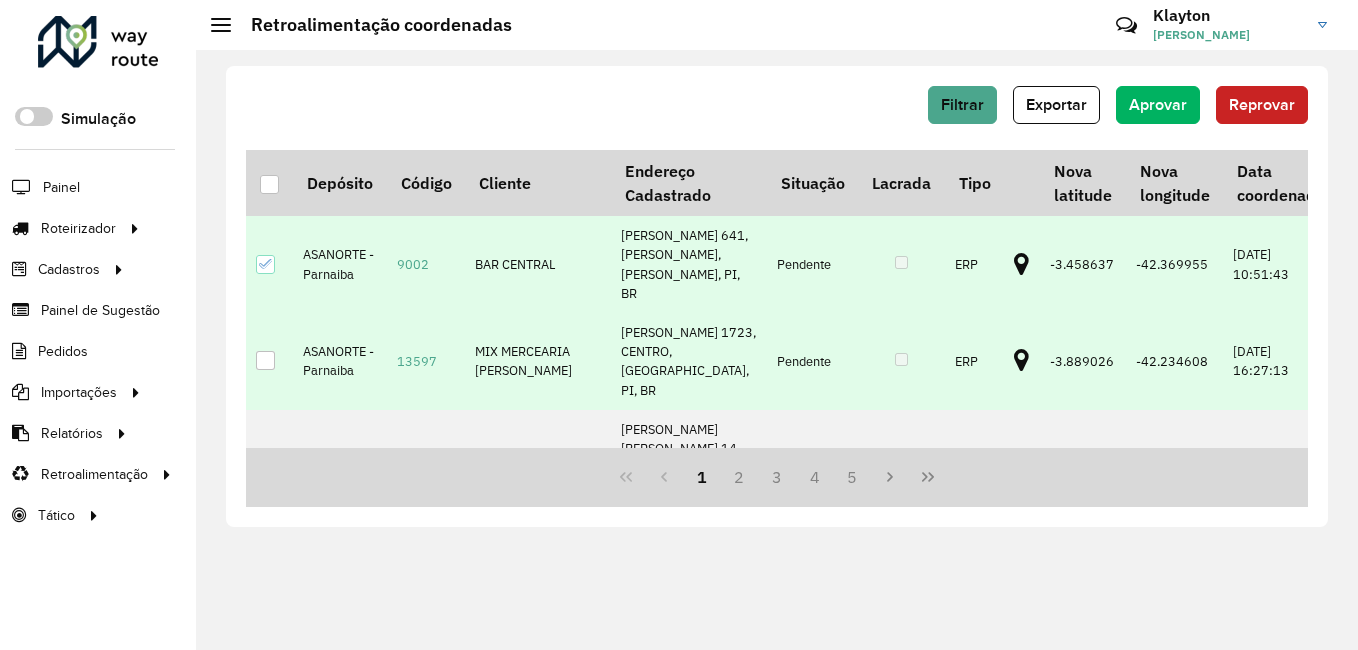 click at bounding box center (266, 361) 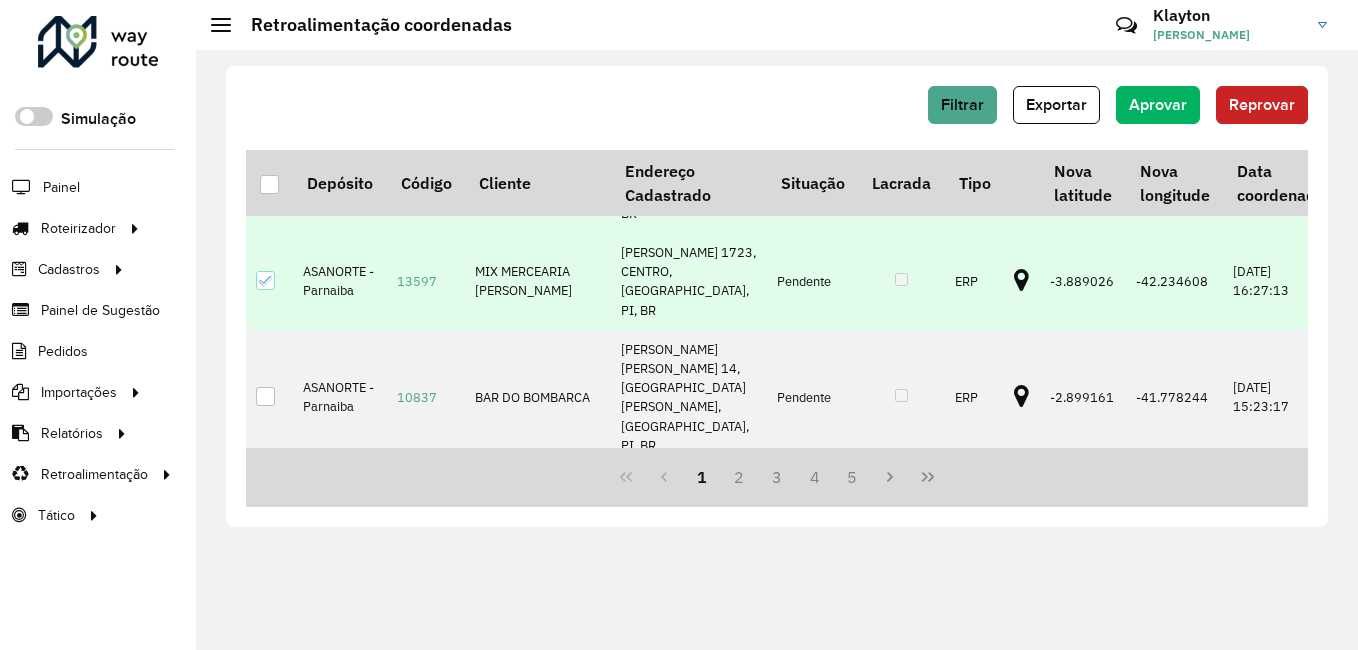 scroll, scrollTop: 200, scrollLeft: 0, axis: vertical 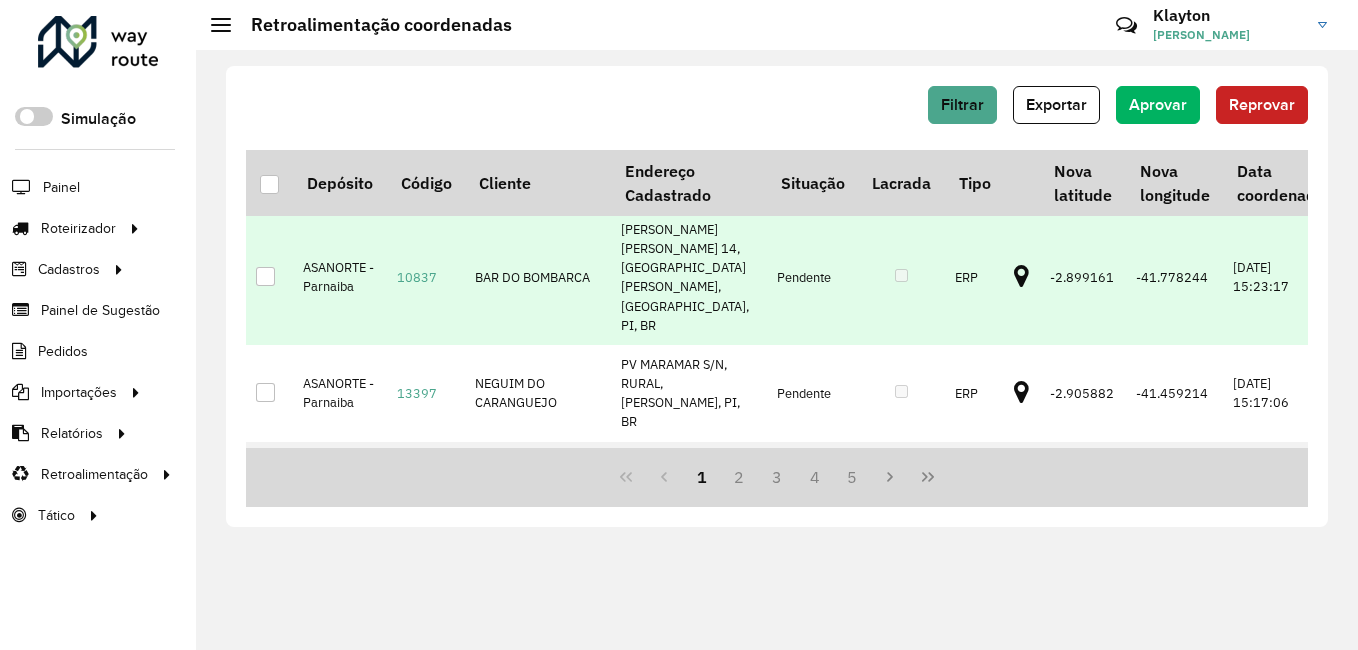 click at bounding box center (269, 277) 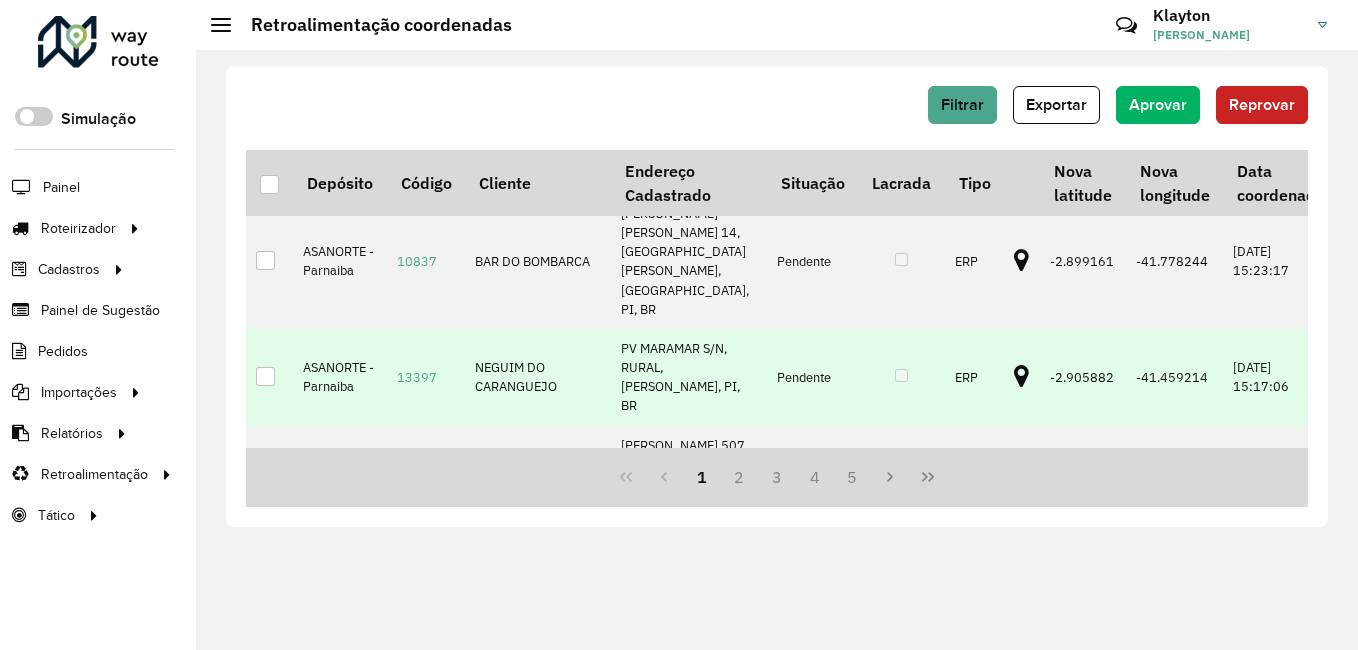 scroll, scrollTop: 200, scrollLeft: 0, axis: vertical 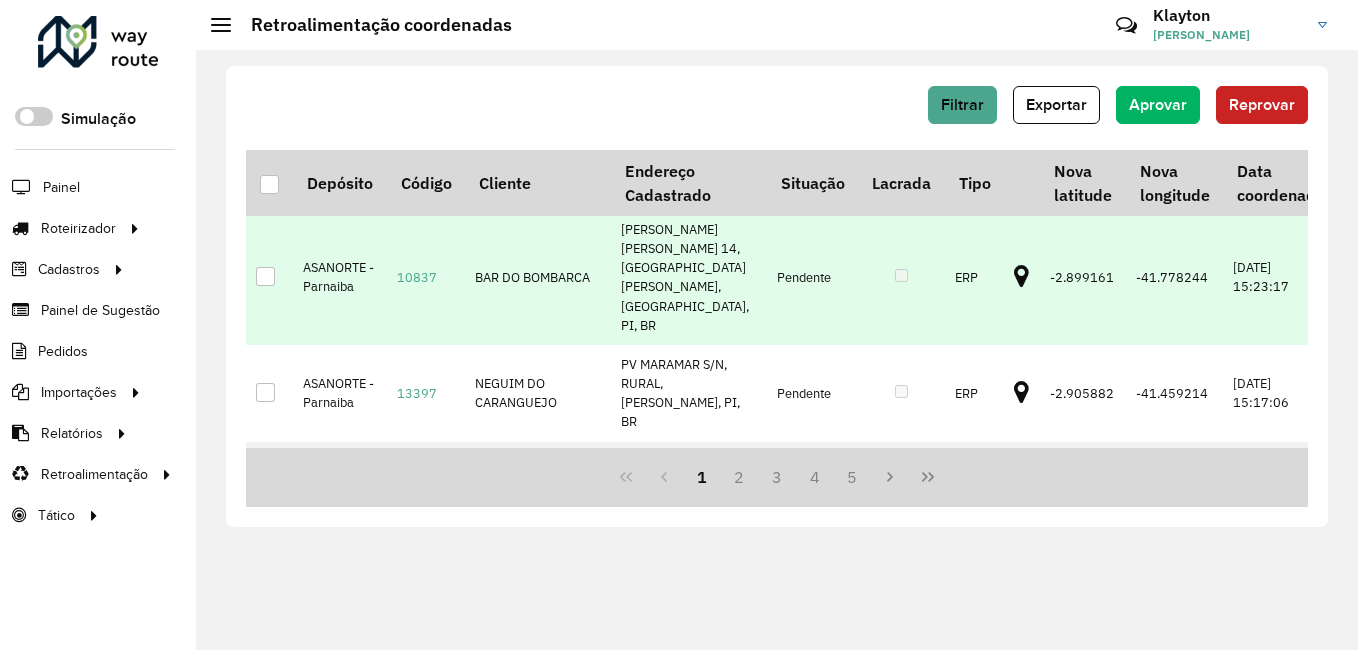 click at bounding box center (265, 276) 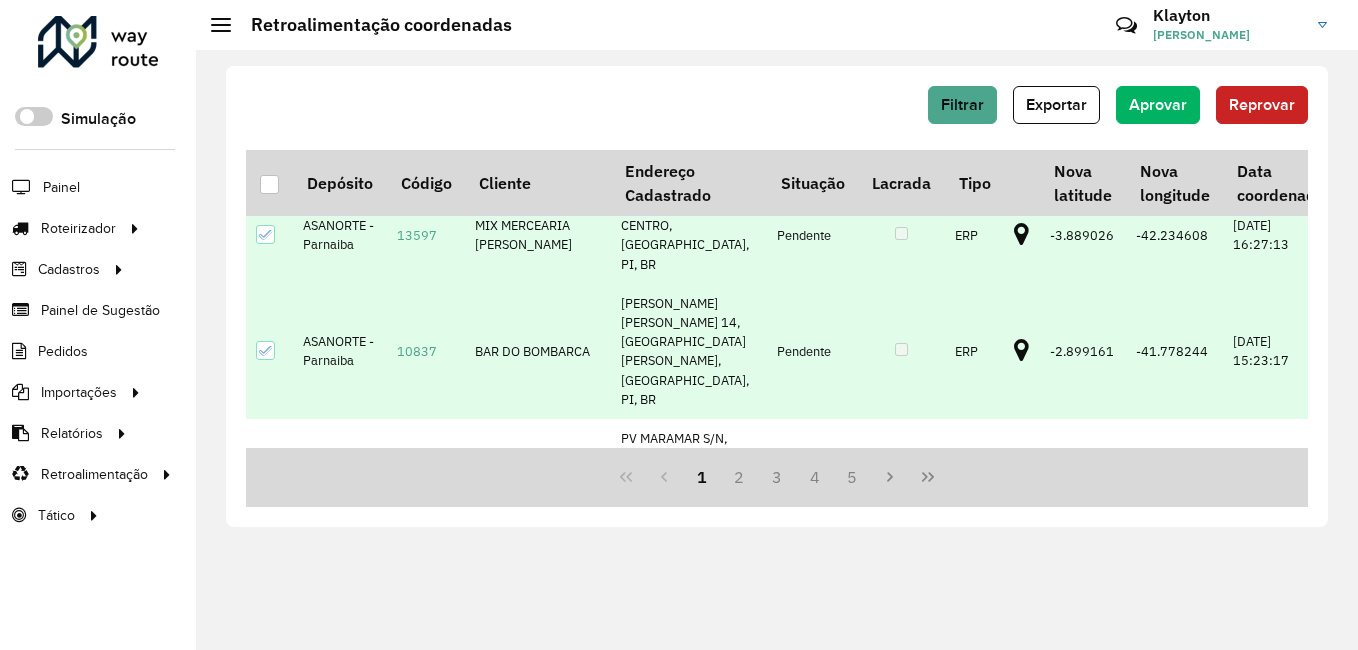 scroll, scrollTop: 300, scrollLeft: 0, axis: vertical 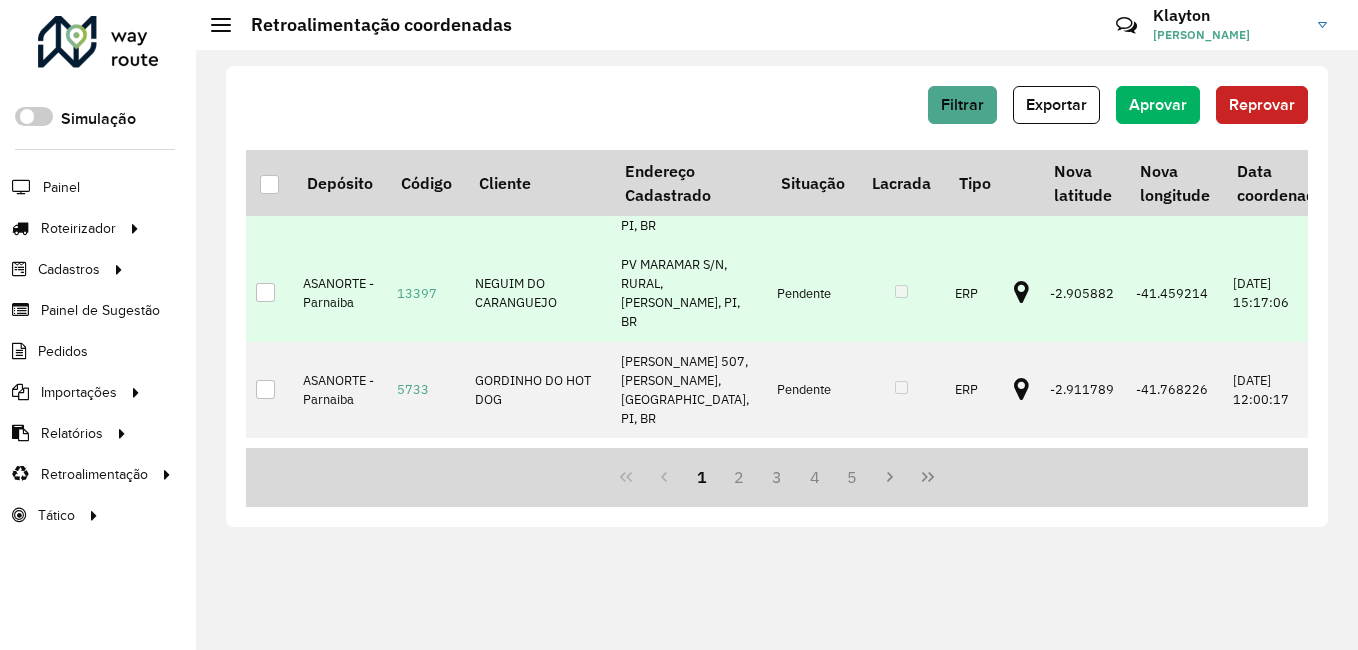 click at bounding box center [265, 292] 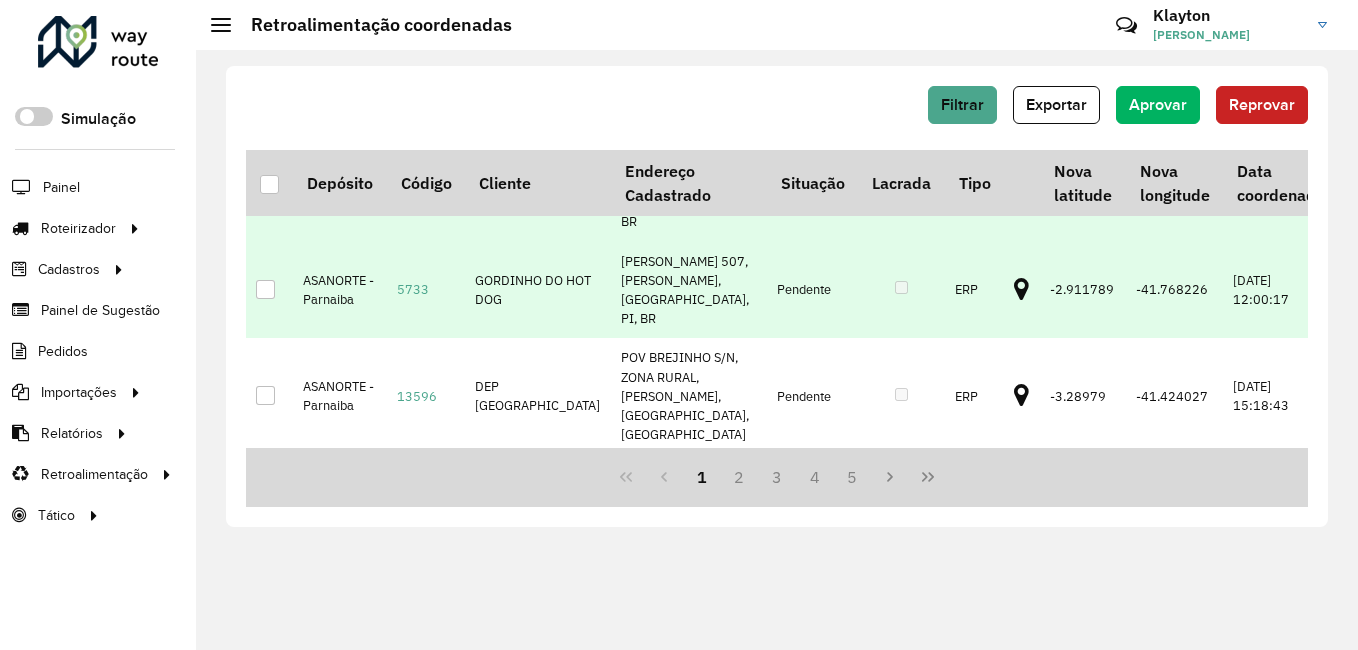 click at bounding box center (265, 289) 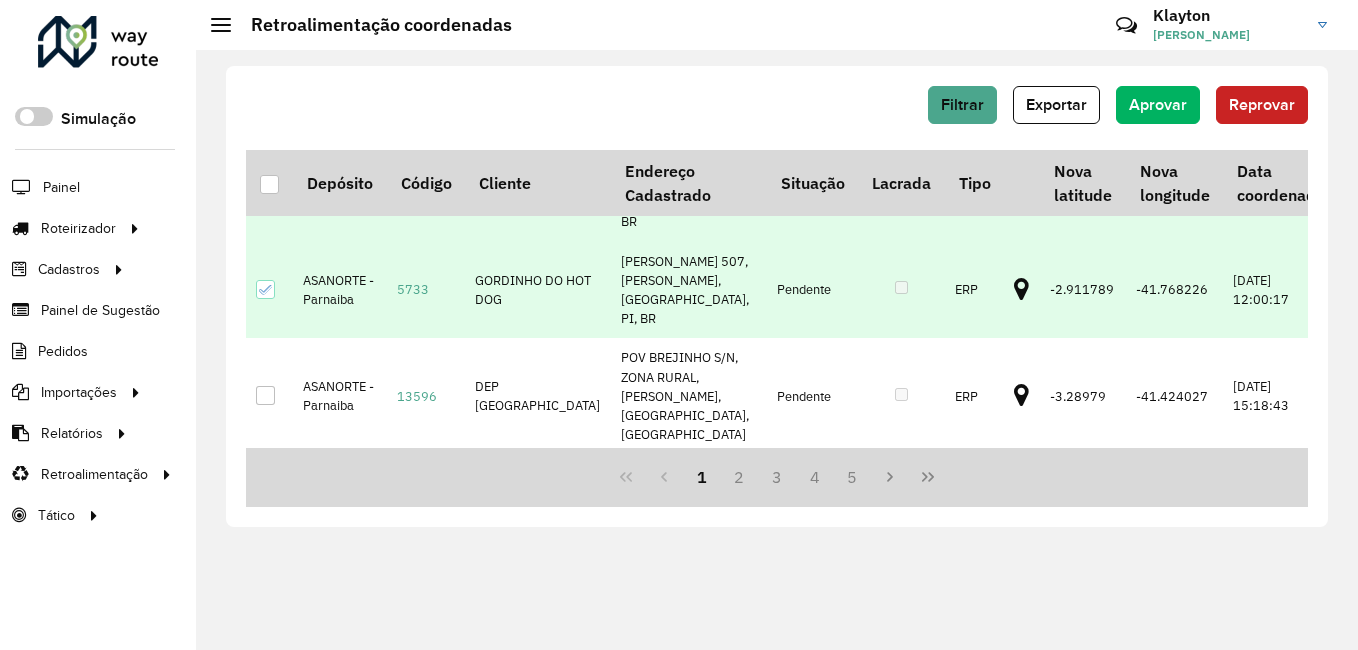 scroll, scrollTop: 500, scrollLeft: 0, axis: vertical 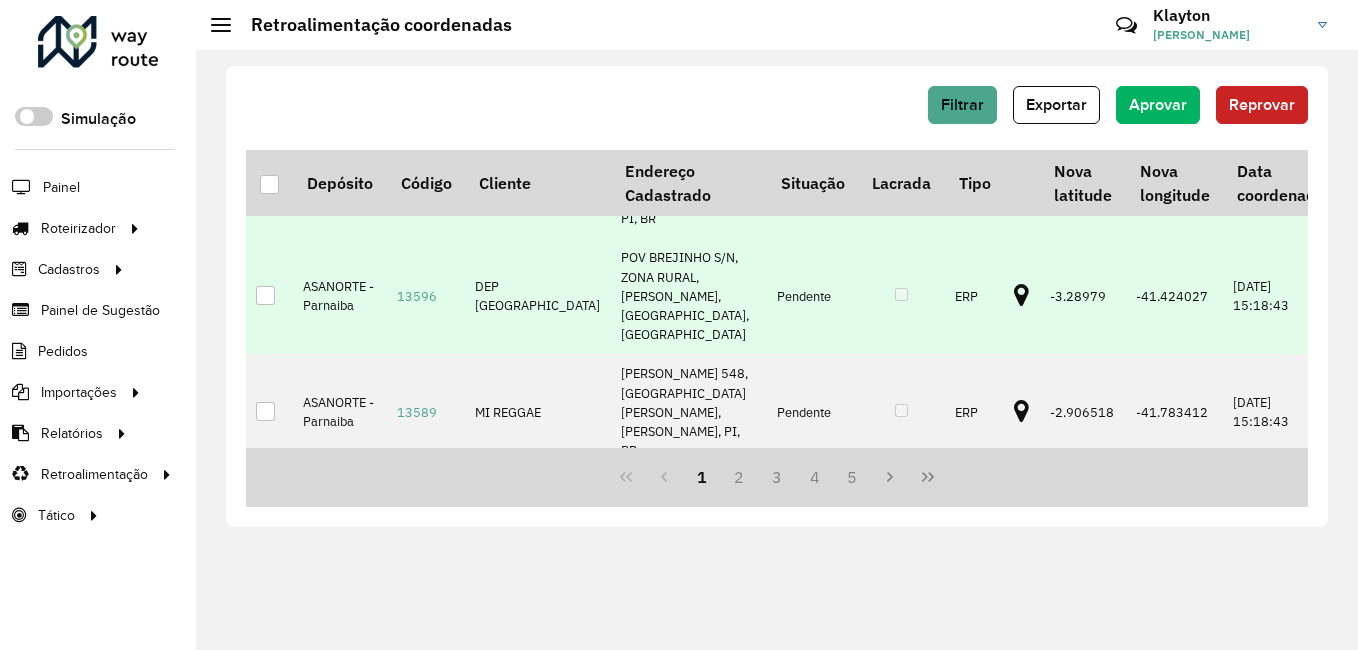 click at bounding box center [265, 295] 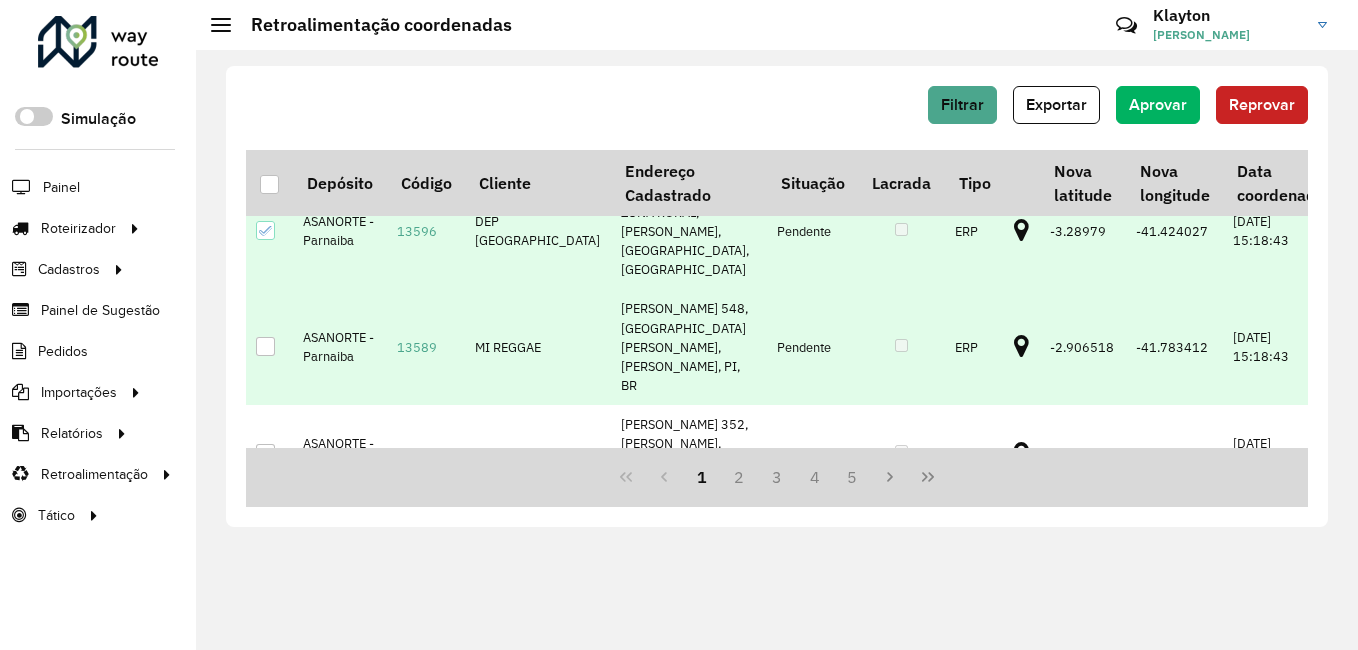 scroll, scrollTop: 600, scrollLeft: 0, axis: vertical 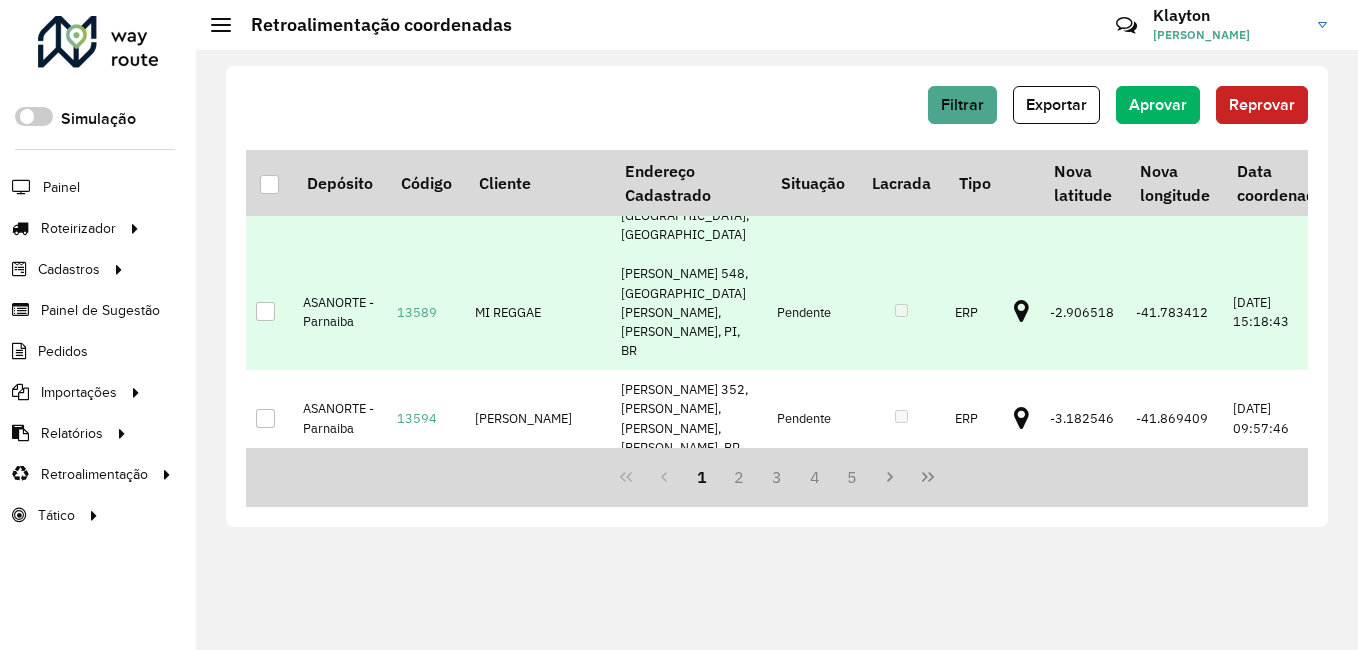 drag, startPoint x: 265, startPoint y: 374, endPoint x: 279, endPoint y: 375, distance: 14.035668 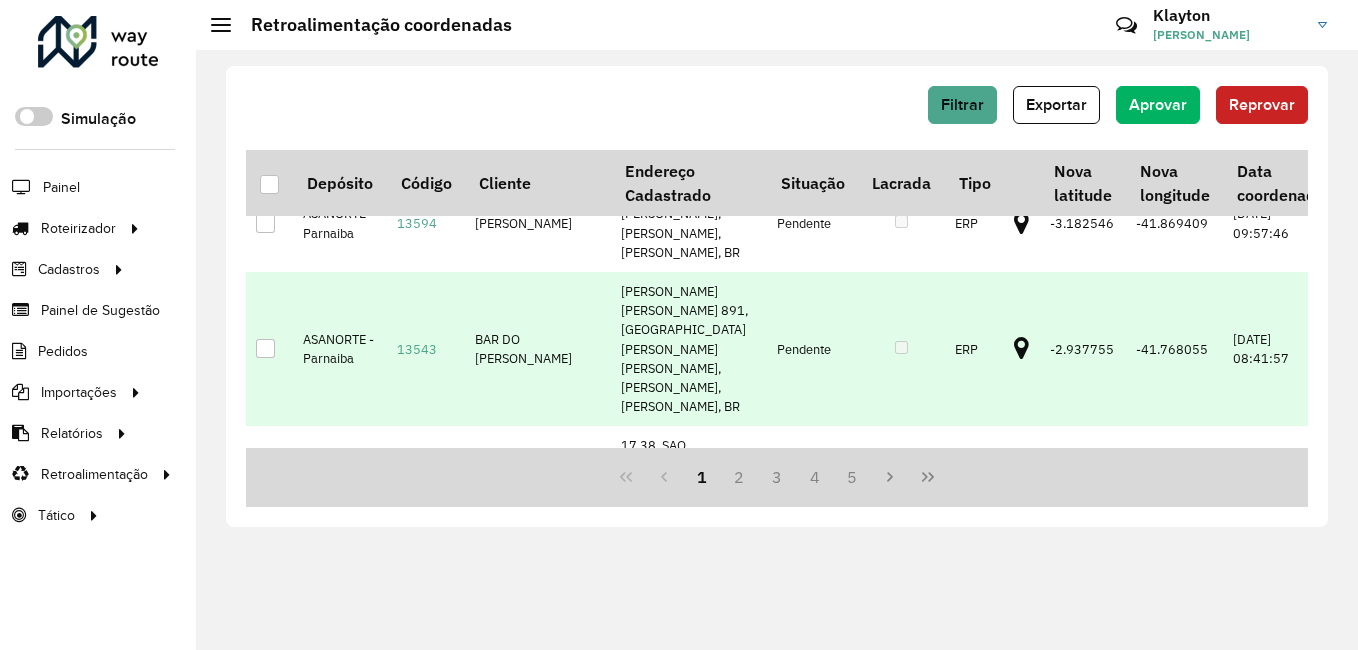 scroll, scrollTop: 800, scrollLeft: 0, axis: vertical 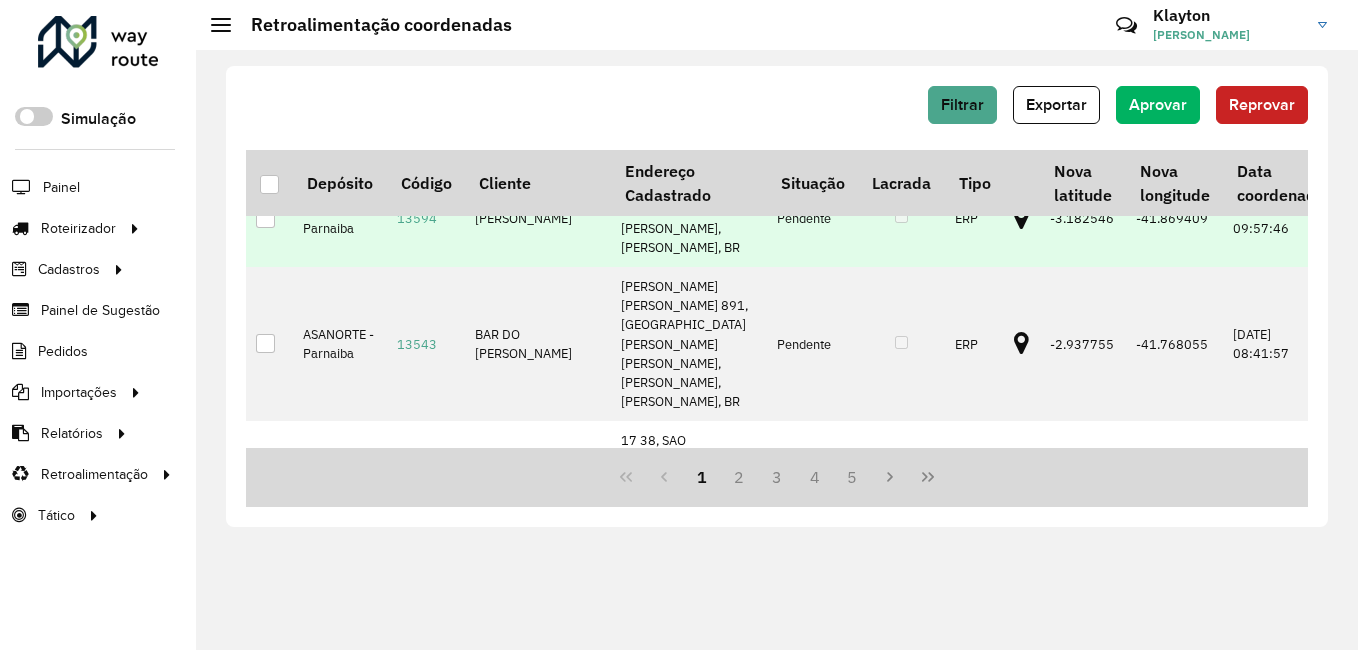 click at bounding box center [265, 218] 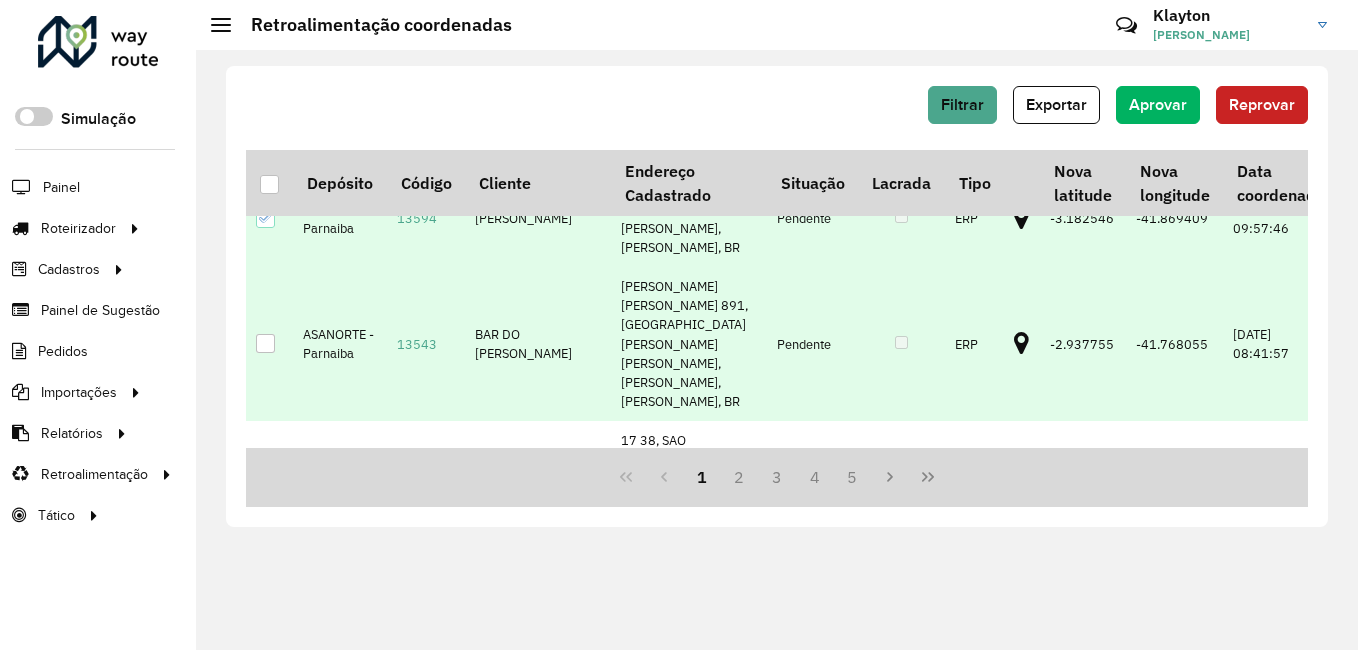 click at bounding box center [265, 343] 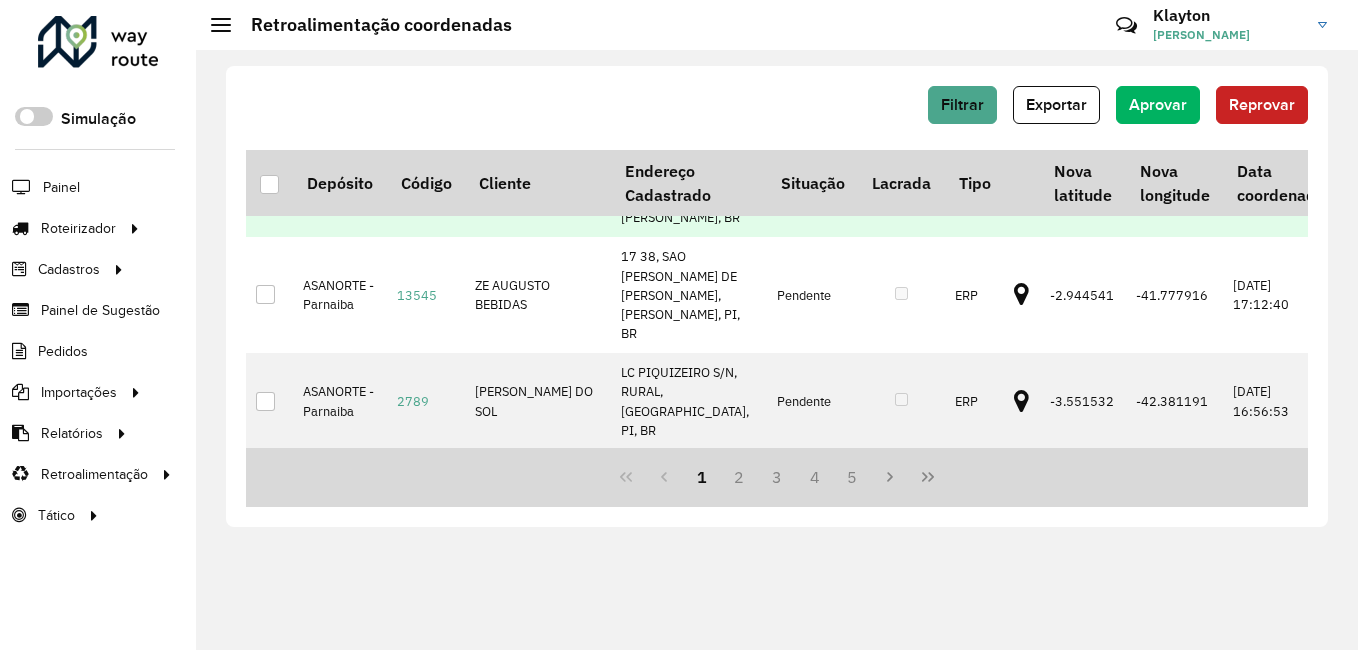 scroll, scrollTop: 1000, scrollLeft: 0, axis: vertical 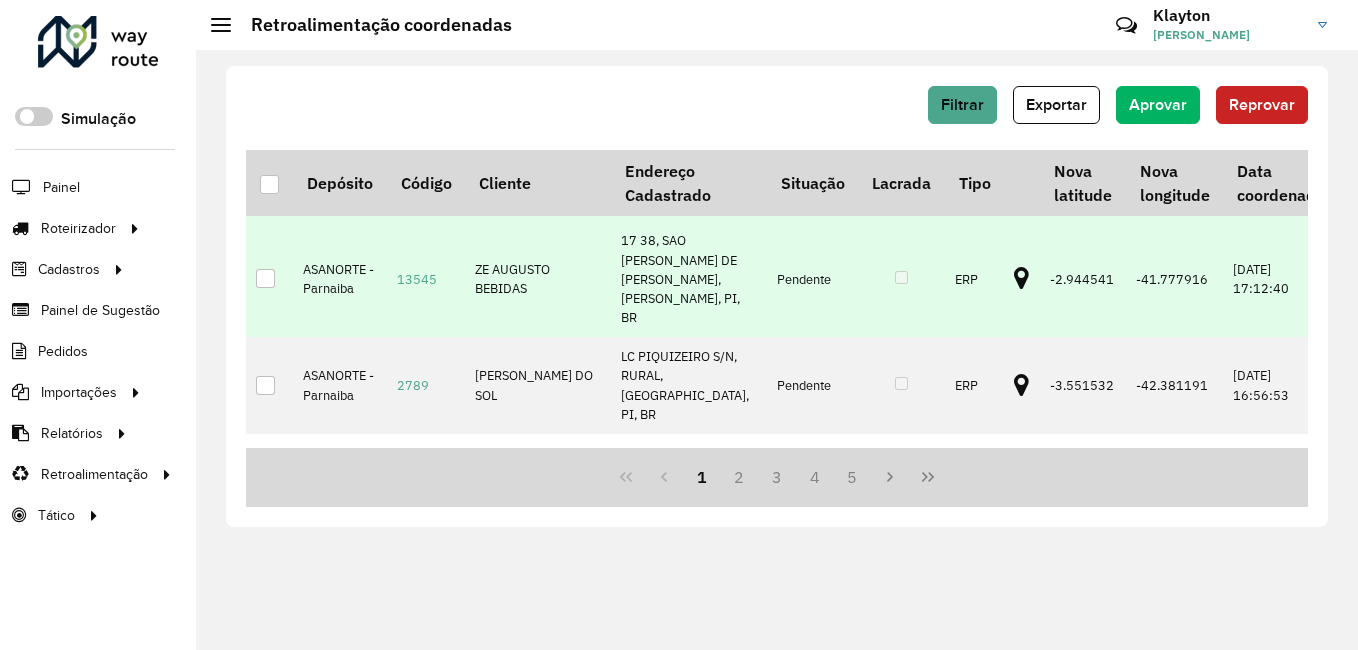 click at bounding box center (269, 279) 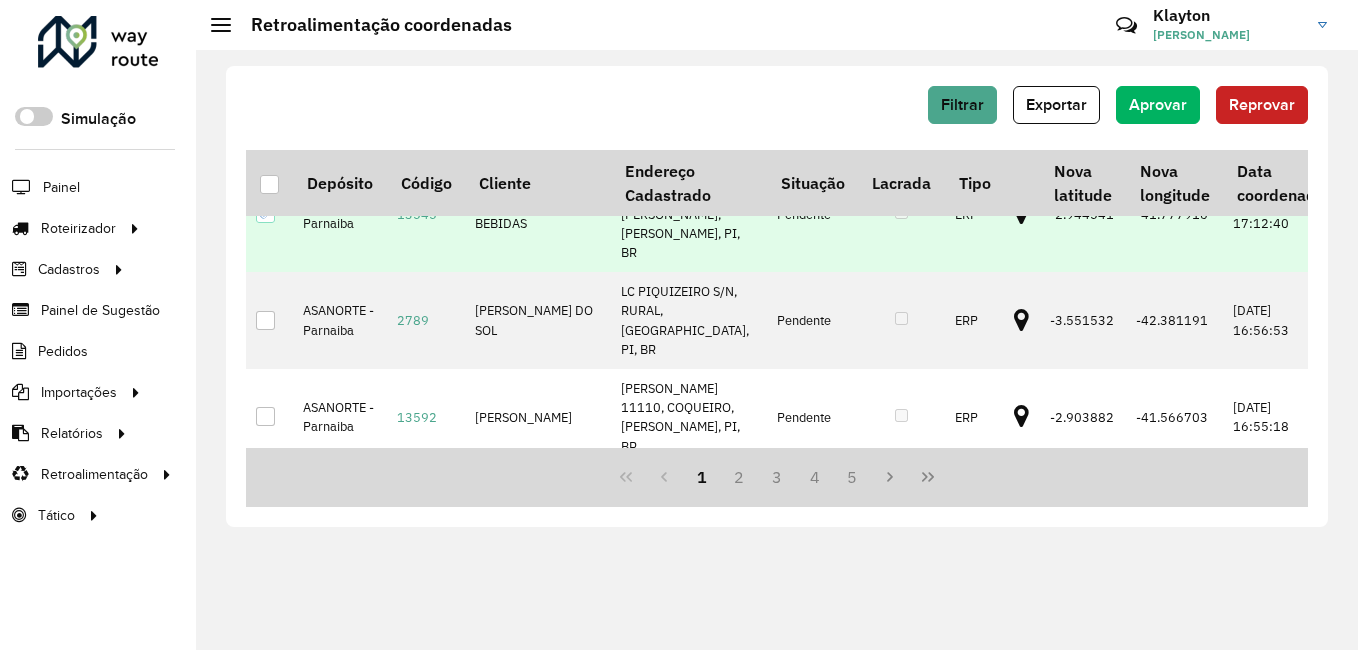 scroll, scrollTop: 1100, scrollLeft: 0, axis: vertical 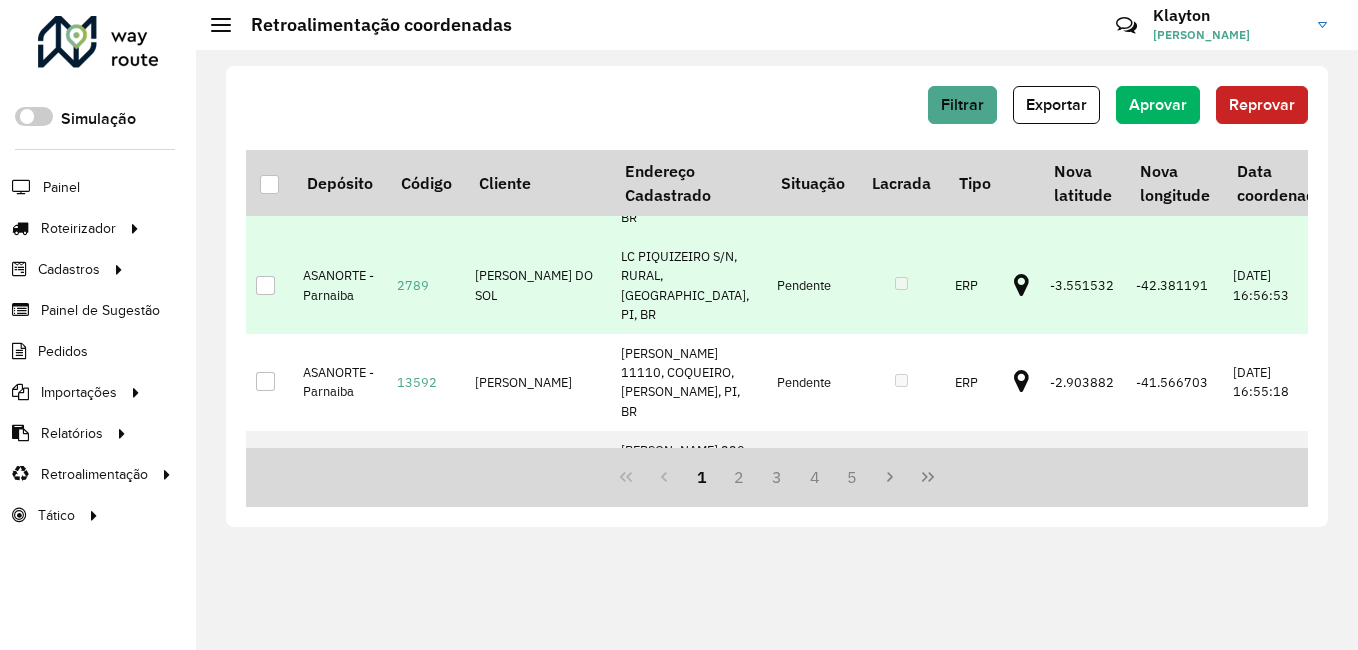 click at bounding box center [265, 285] 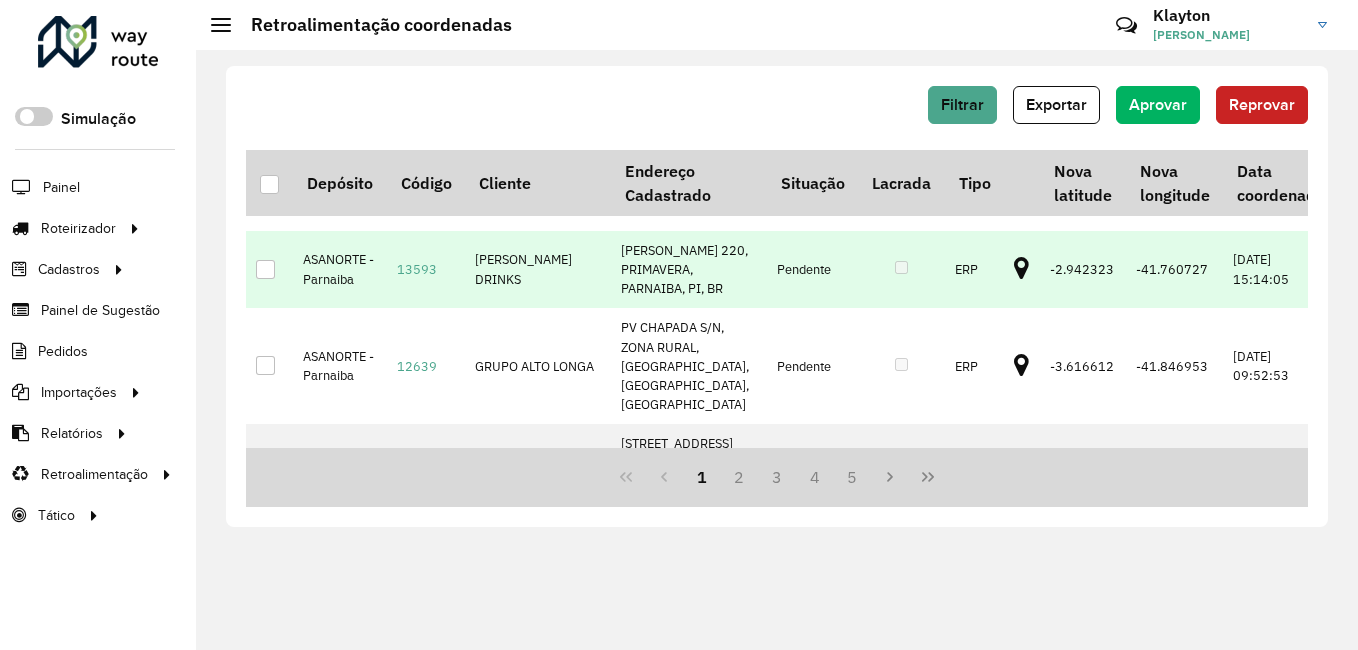 scroll, scrollTop: 1200, scrollLeft: 0, axis: vertical 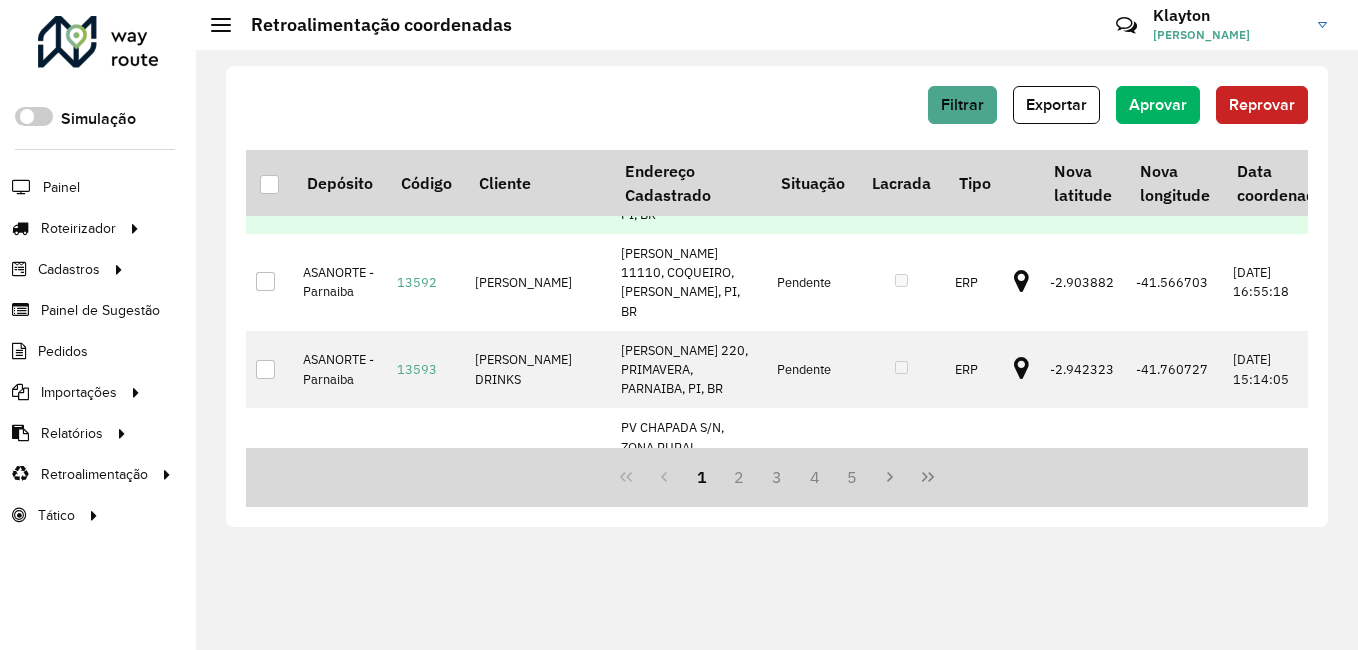 click 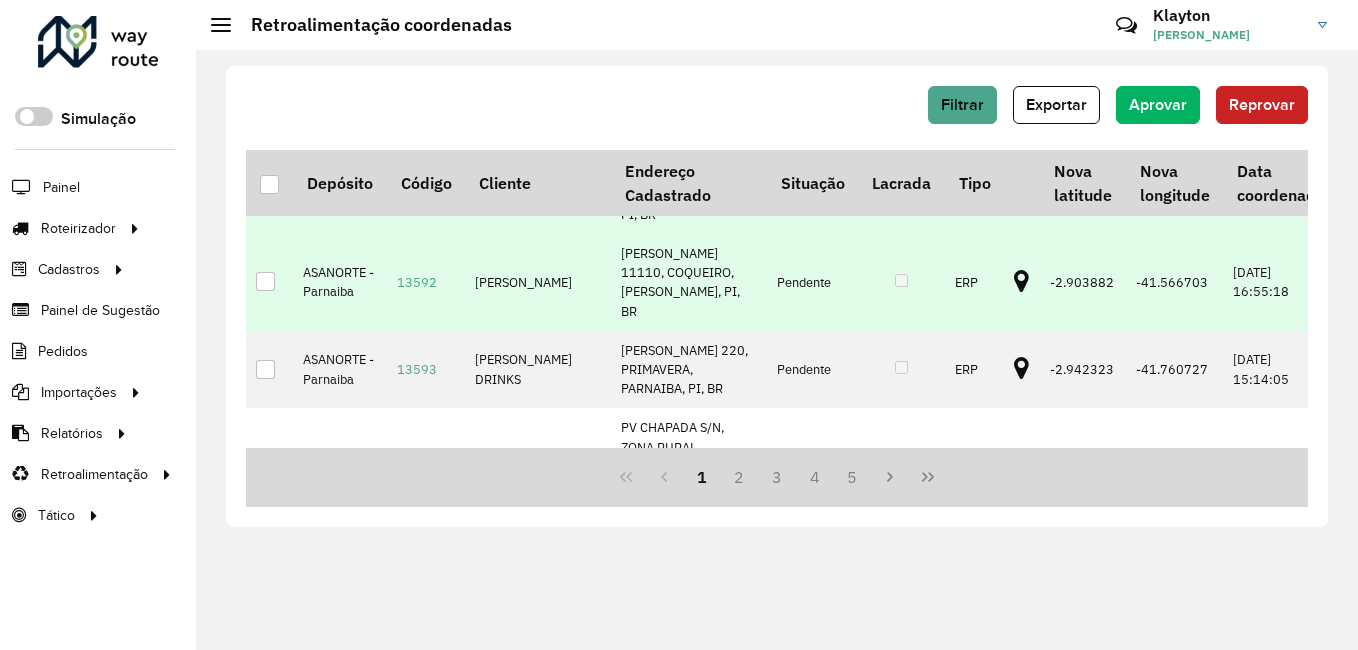 click at bounding box center [269, 282] 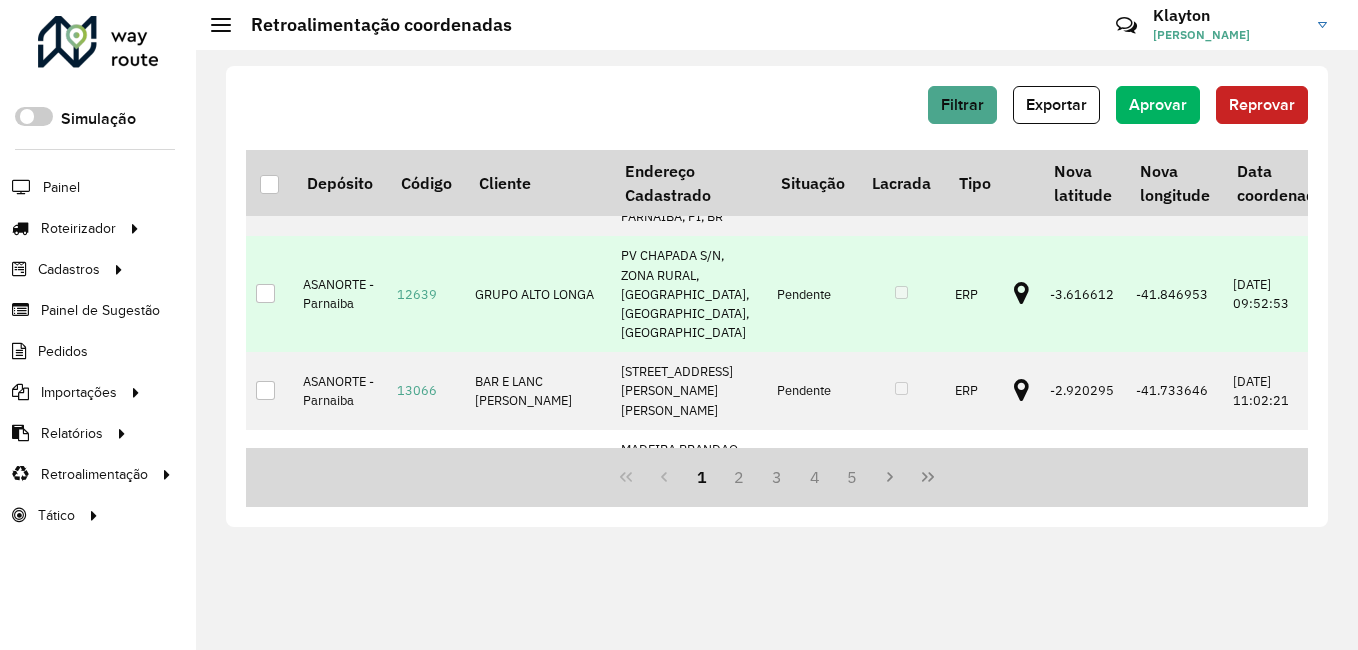 scroll, scrollTop: 1300, scrollLeft: 0, axis: vertical 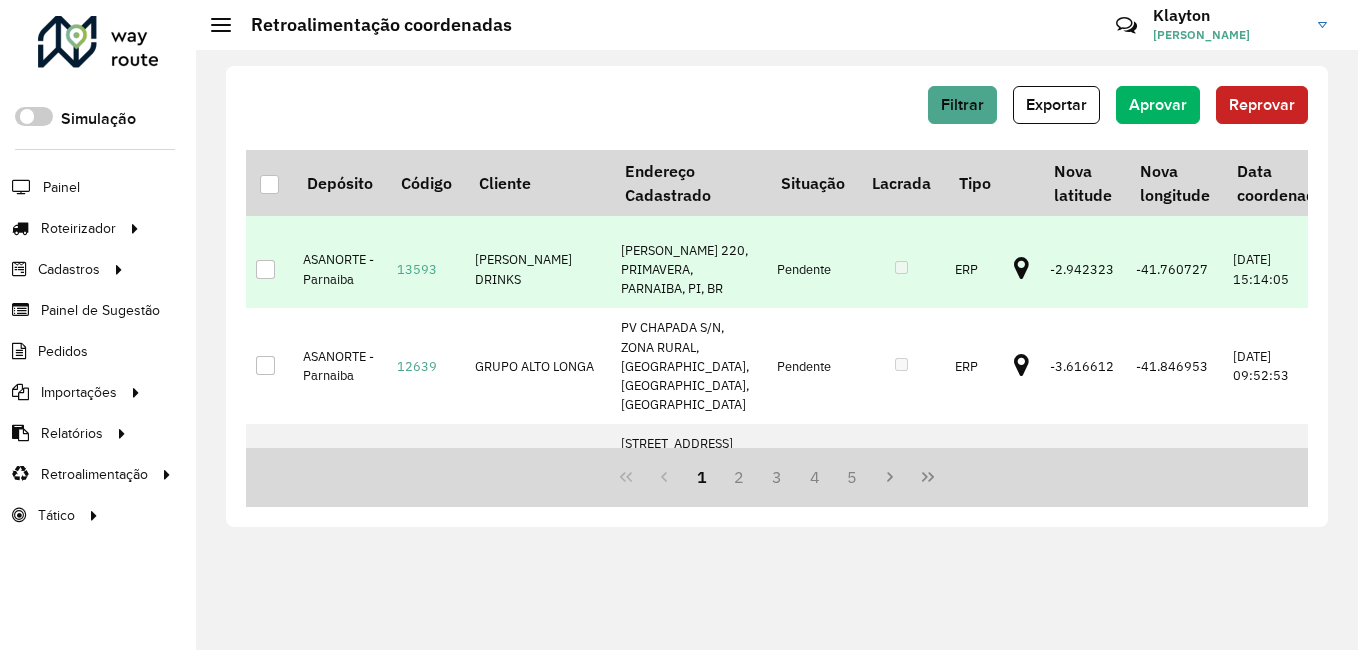 drag, startPoint x: 267, startPoint y: 387, endPoint x: 346, endPoint y: 377, distance: 79.630394 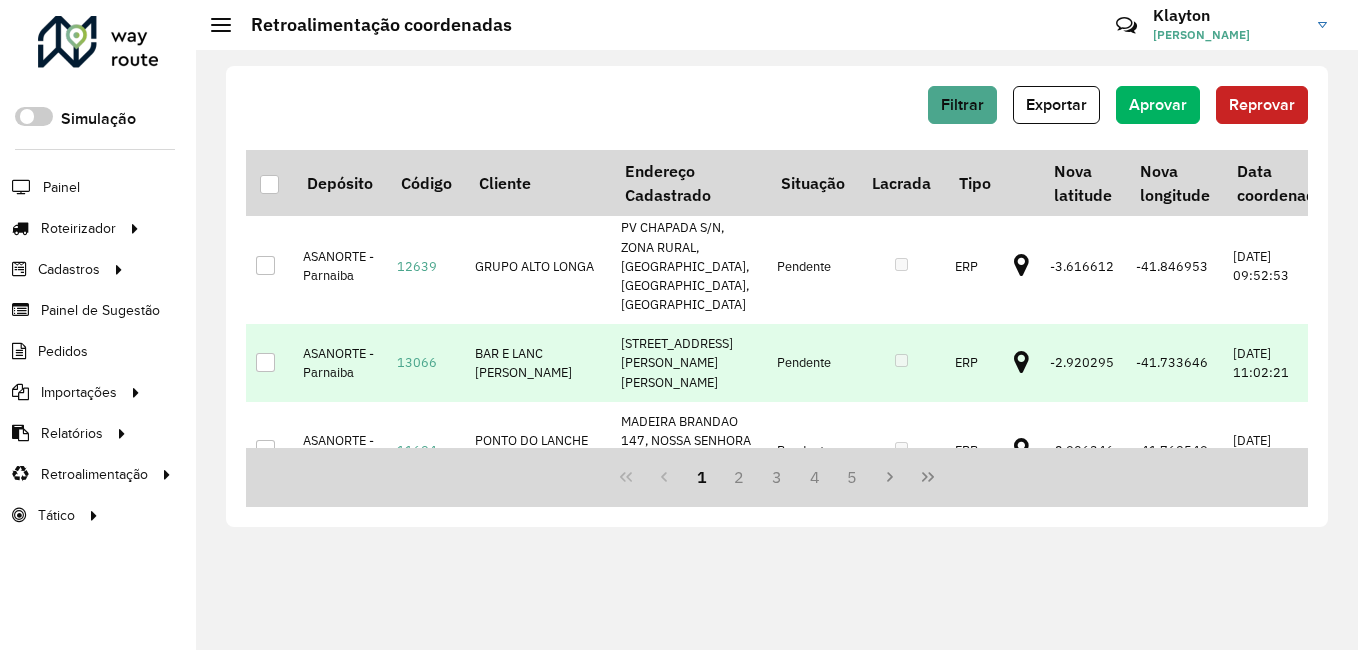 scroll, scrollTop: 1500, scrollLeft: 0, axis: vertical 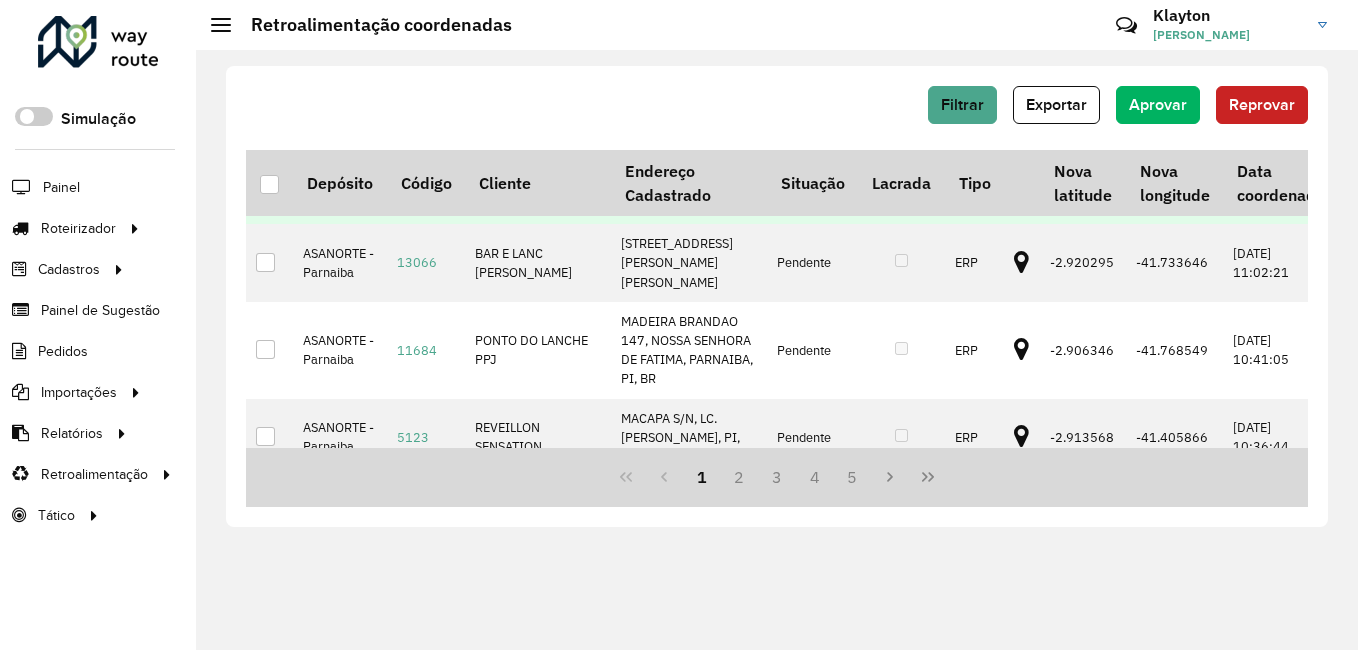 click at bounding box center [265, 165] 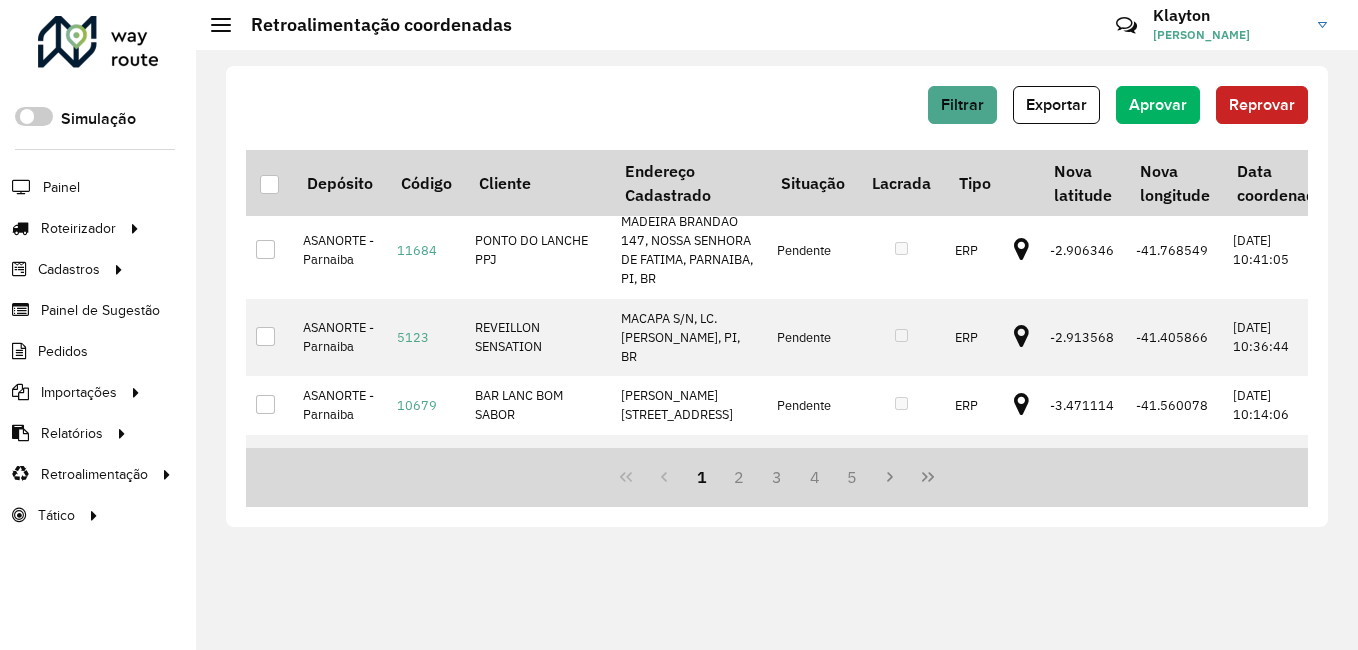 click at bounding box center [265, 162] 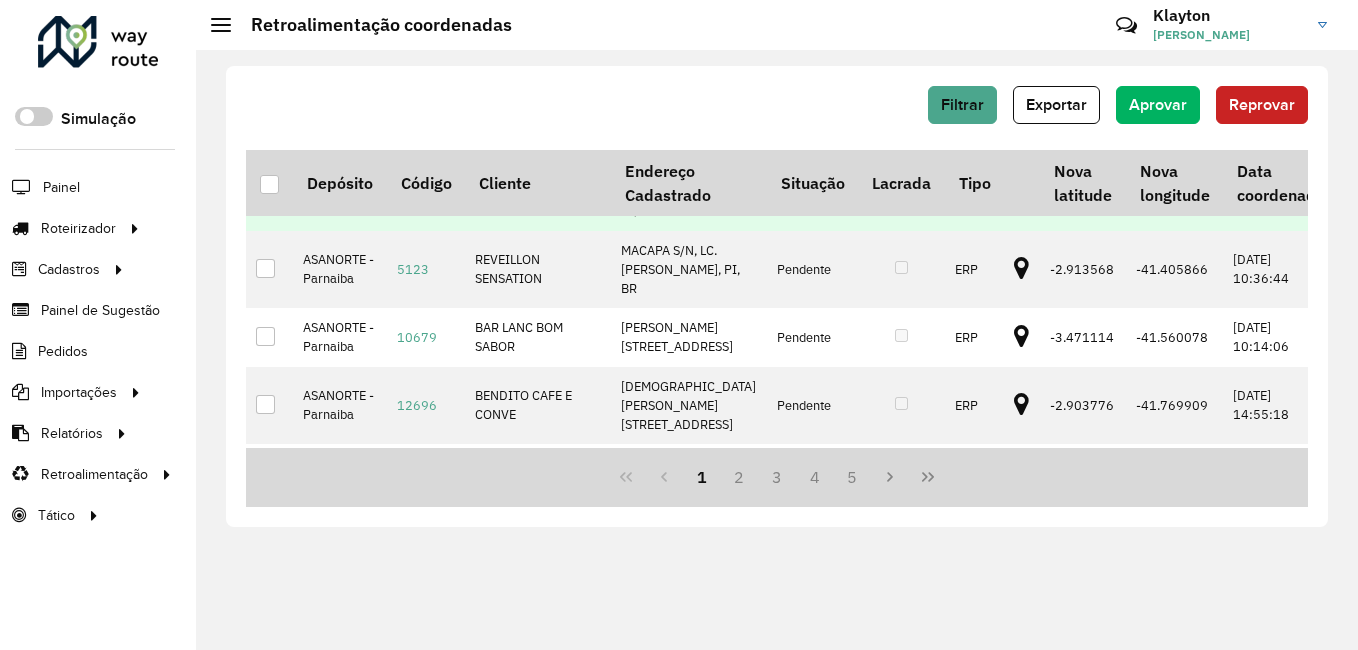 scroll, scrollTop: 1700, scrollLeft: 0, axis: vertical 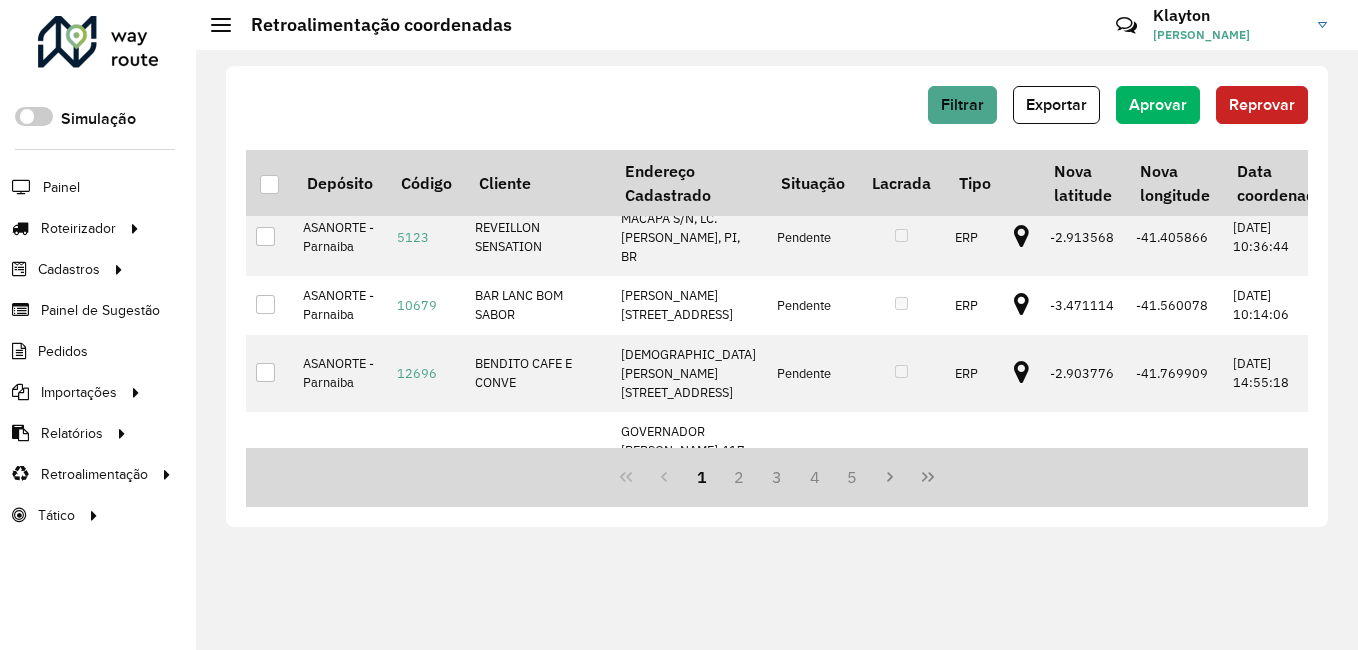 click at bounding box center [269, 150] 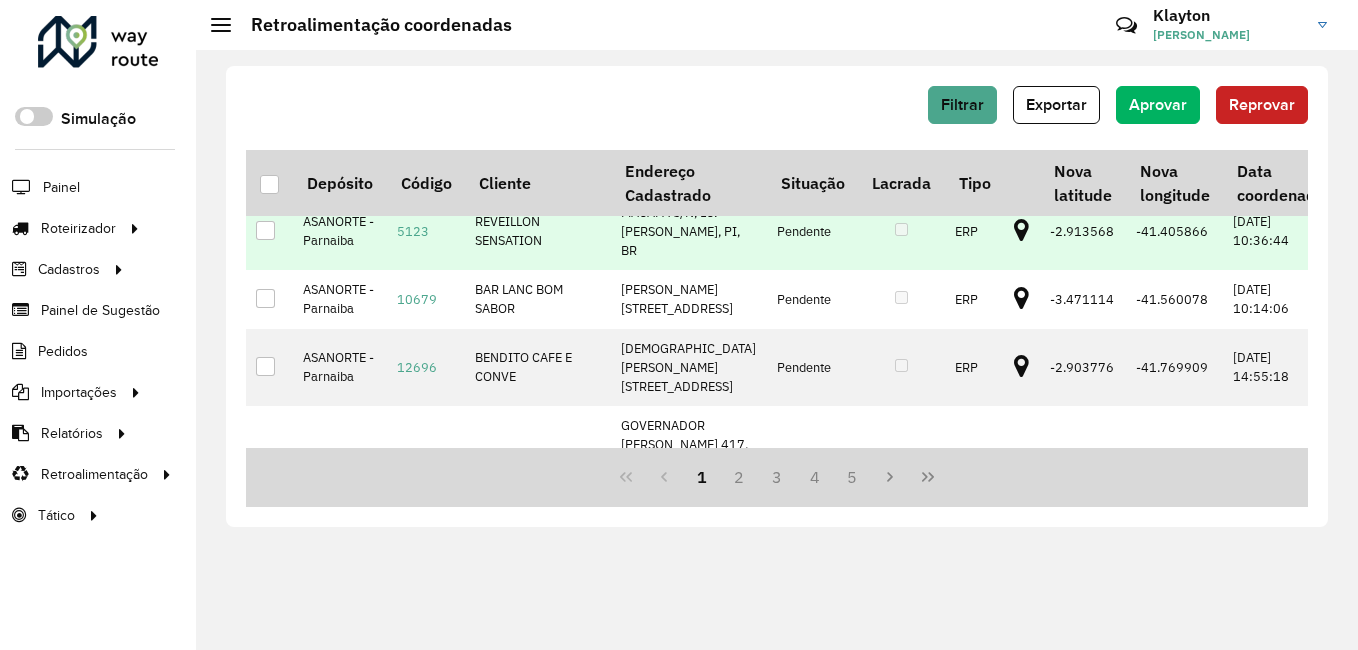 scroll, scrollTop: 1700, scrollLeft: 0, axis: vertical 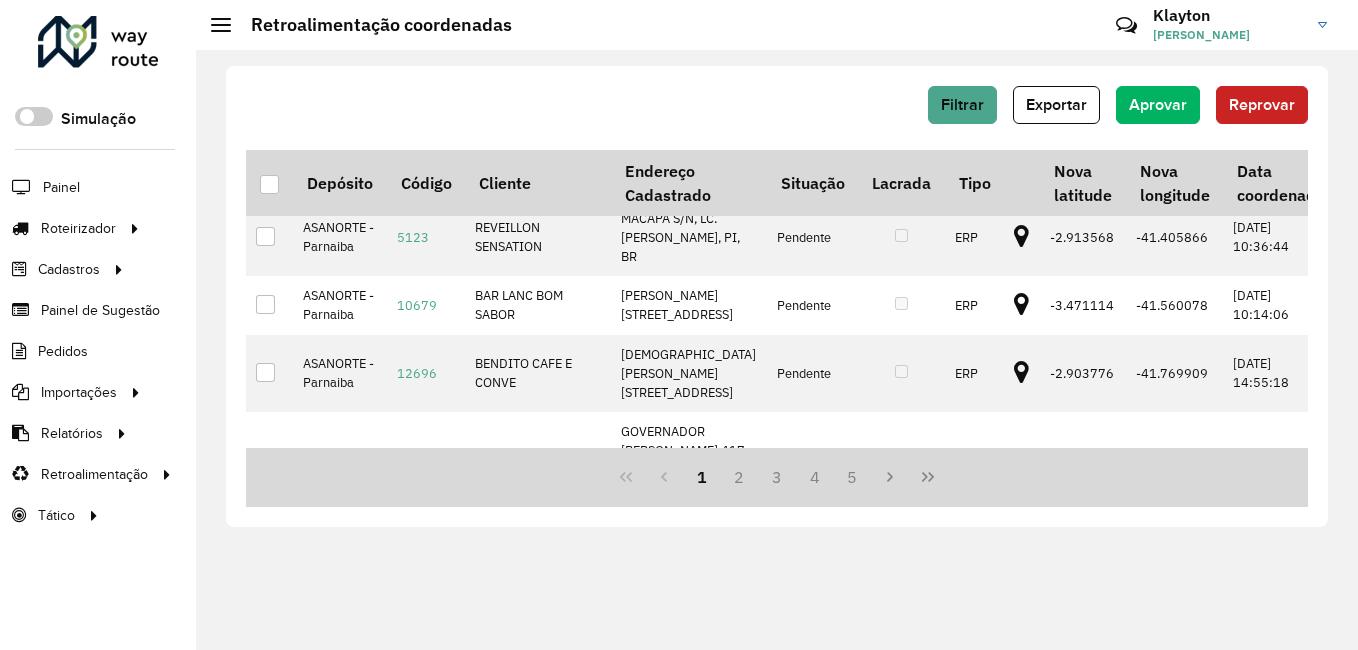 drag, startPoint x: 259, startPoint y: 348, endPoint x: 290, endPoint y: 358, distance: 32.572994 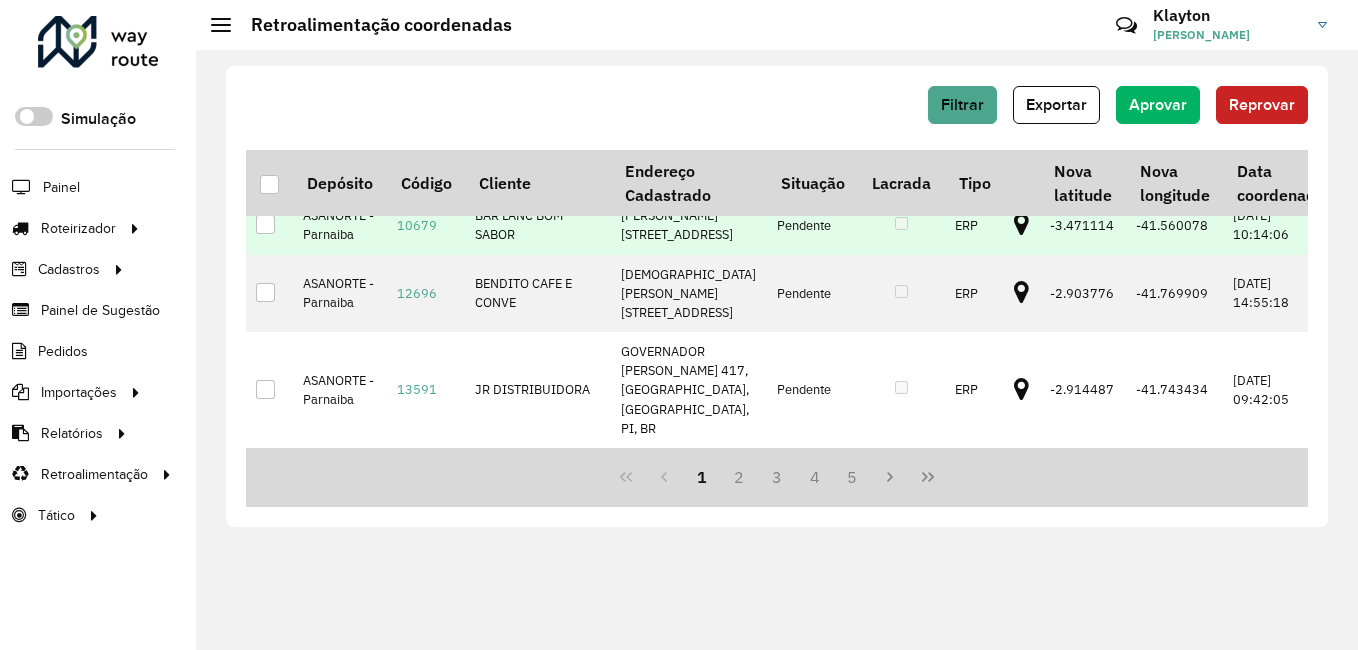 scroll, scrollTop: 1900, scrollLeft: 0, axis: vertical 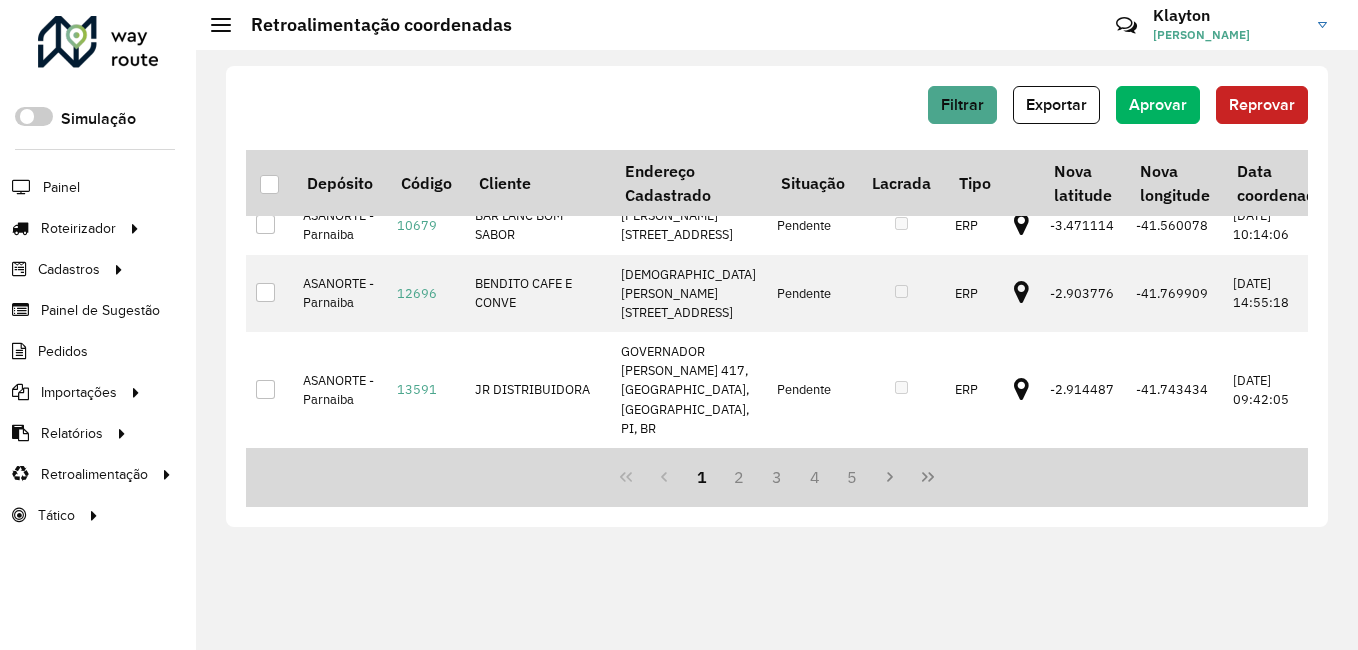 click at bounding box center (265, 156) 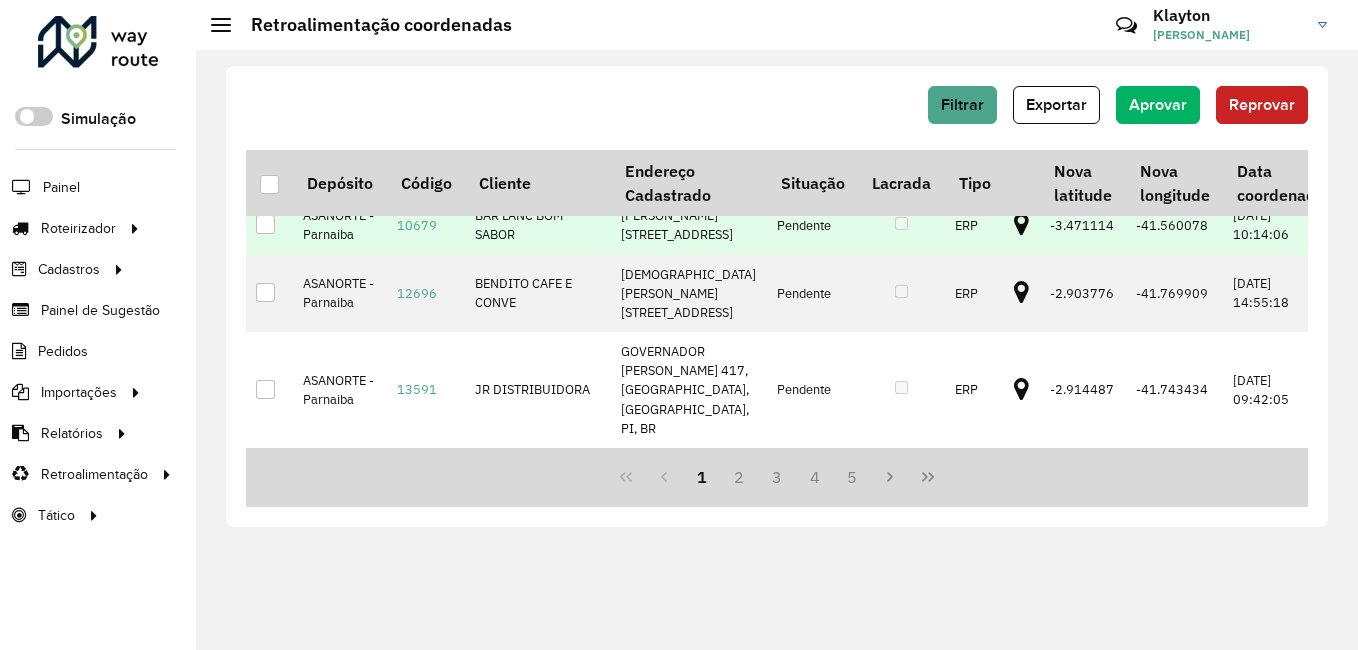 click at bounding box center (269, 225) 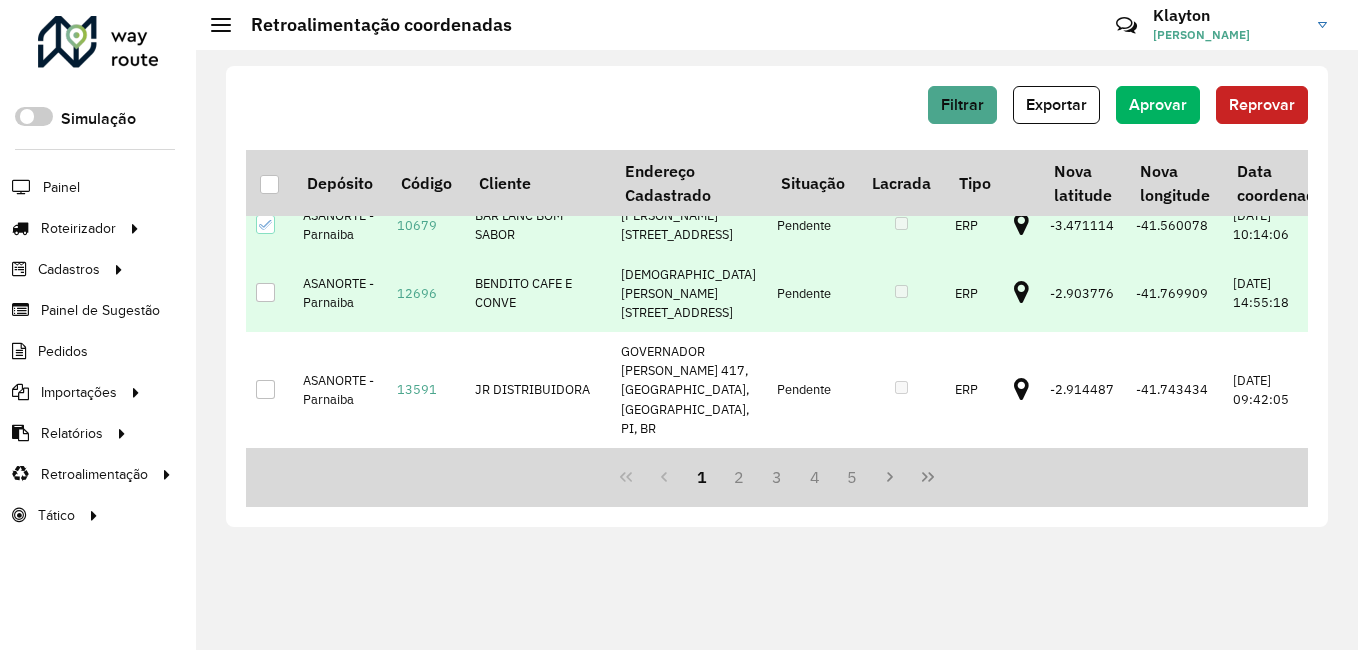 scroll, scrollTop: 2000, scrollLeft: 0, axis: vertical 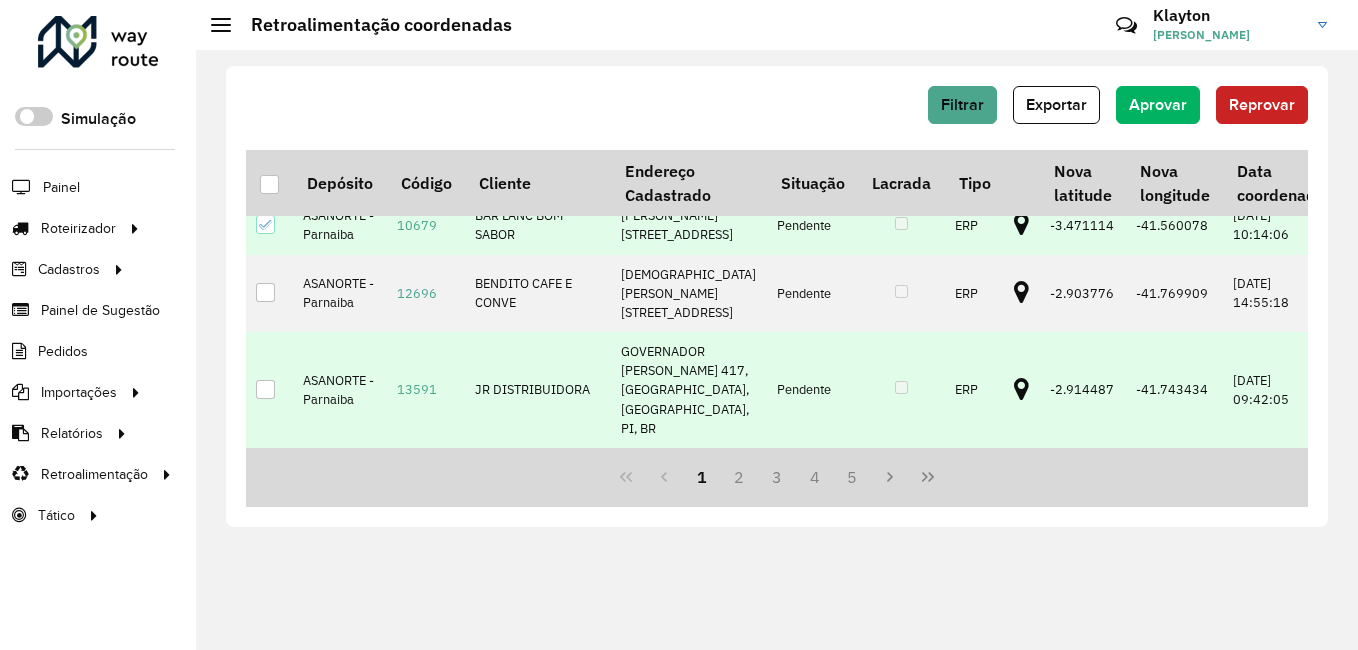 click at bounding box center [265, 389] 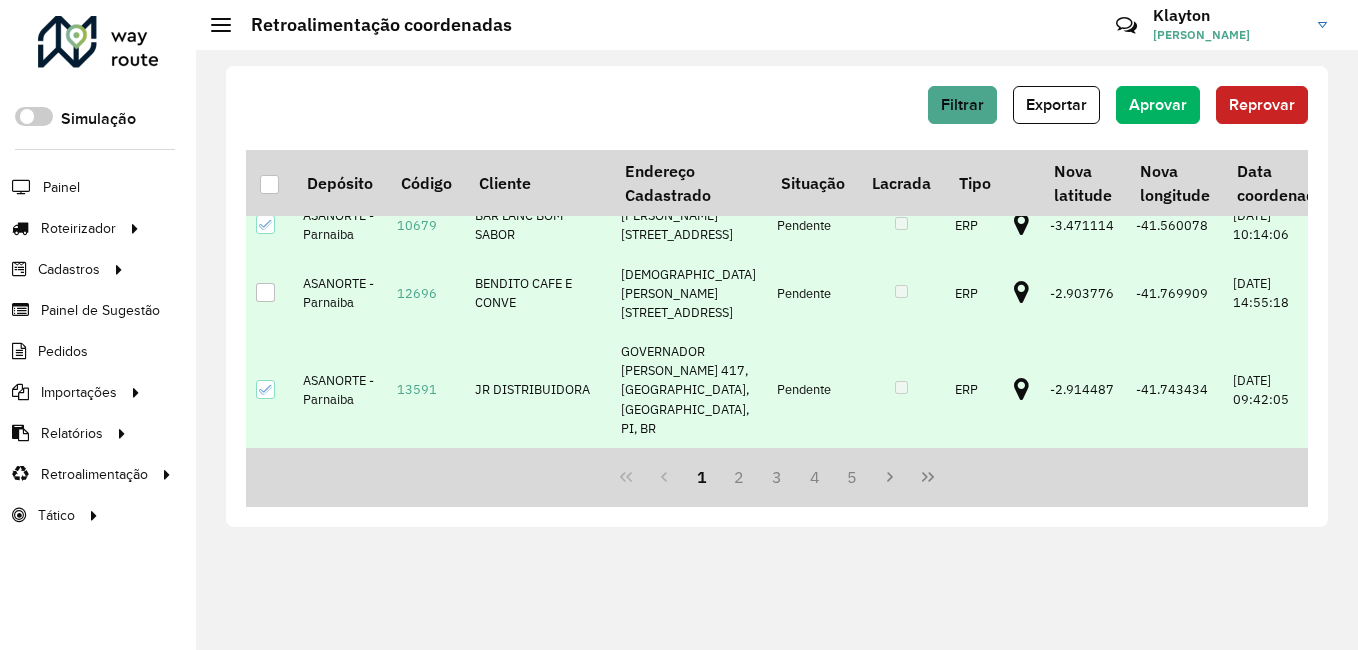 scroll, scrollTop: 2089, scrollLeft: 0, axis: vertical 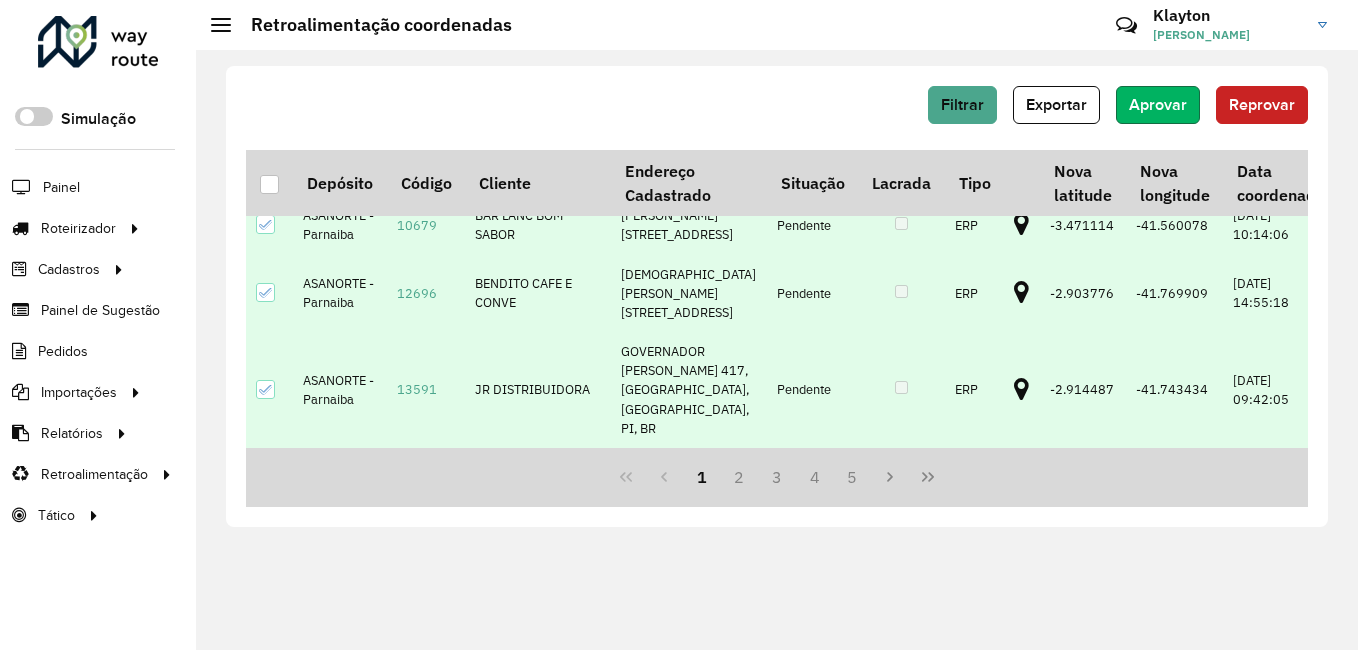 click on "Aprovar" 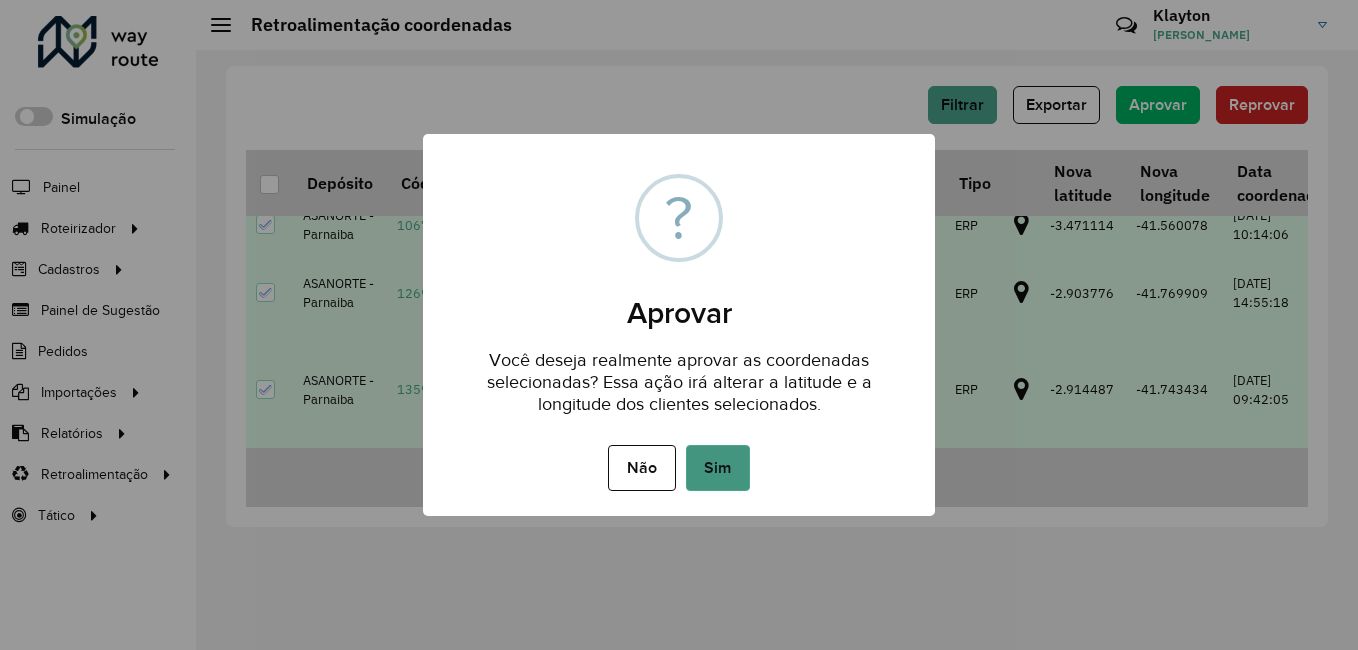 click on "Sim" at bounding box center (718, 468) 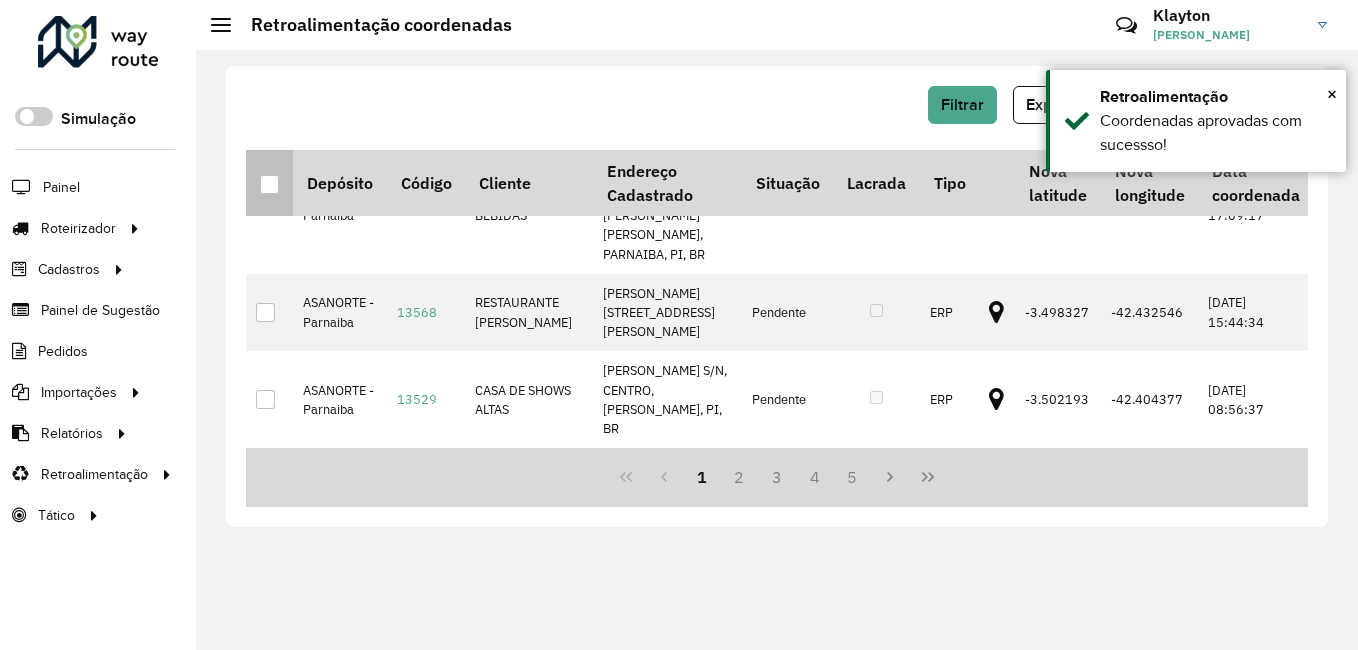 click at bounding box center [269, 184] 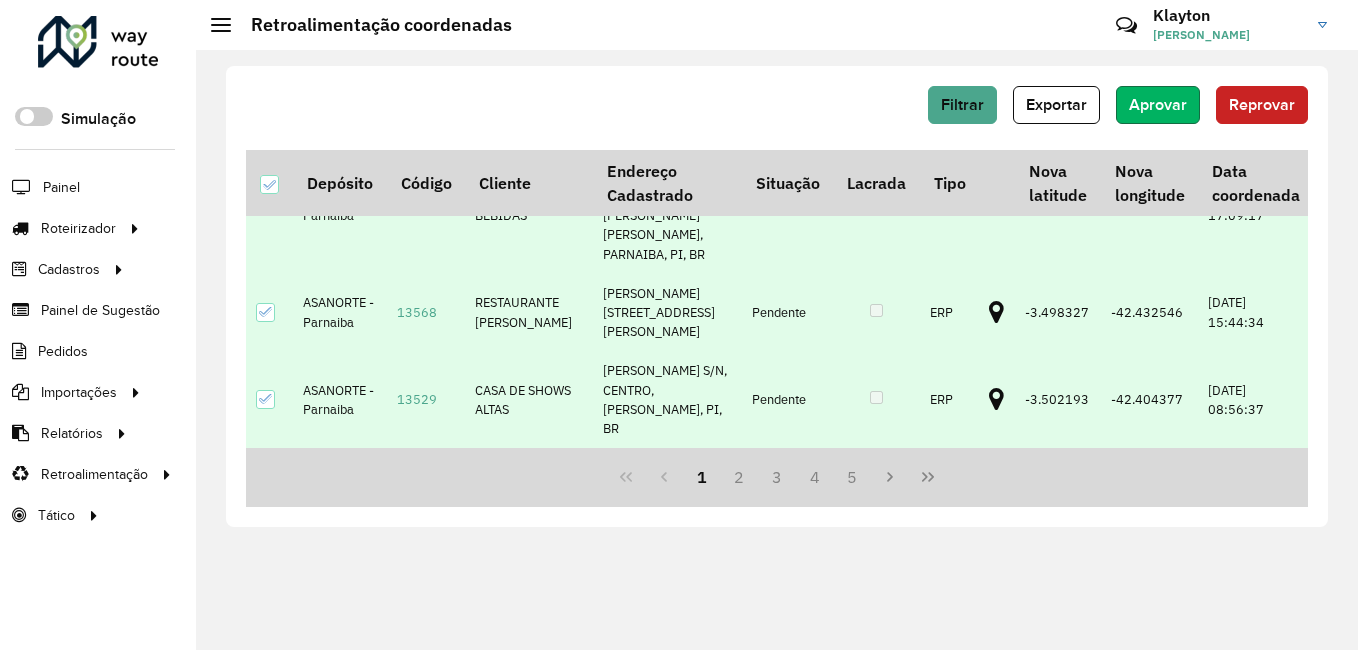 click on "Aprovar" 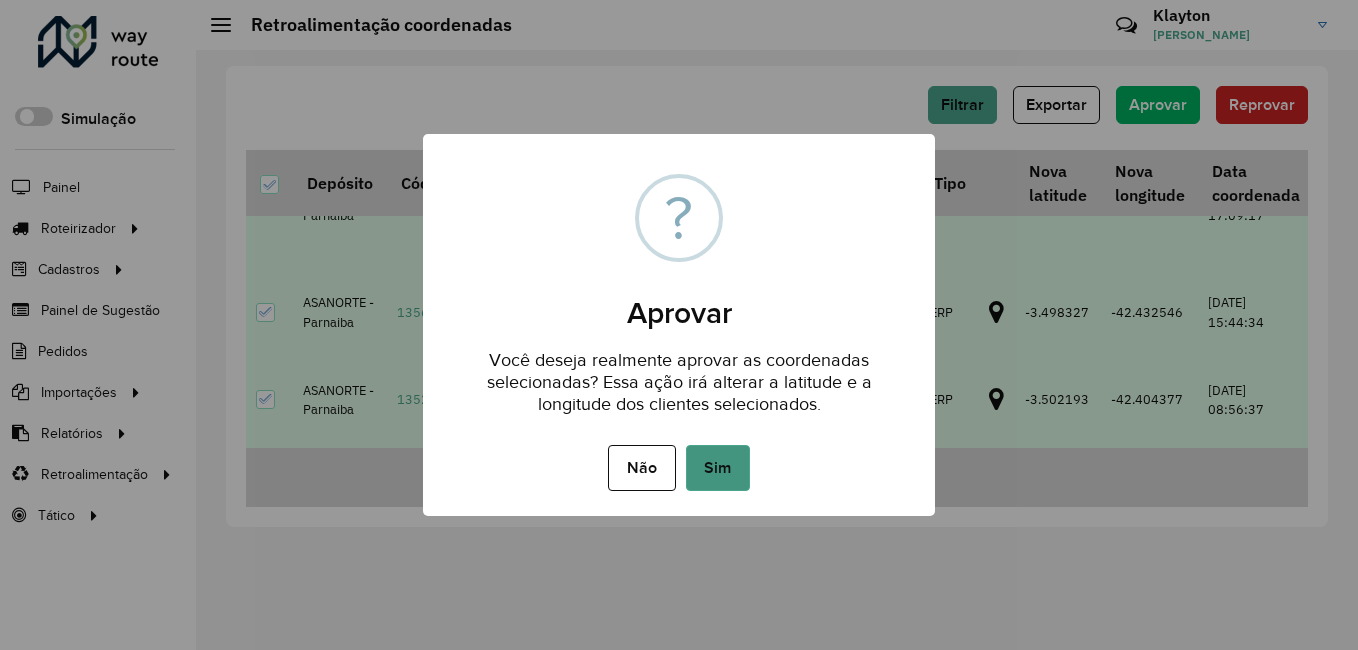 click on "Sim" at bounding box center (718, 468) 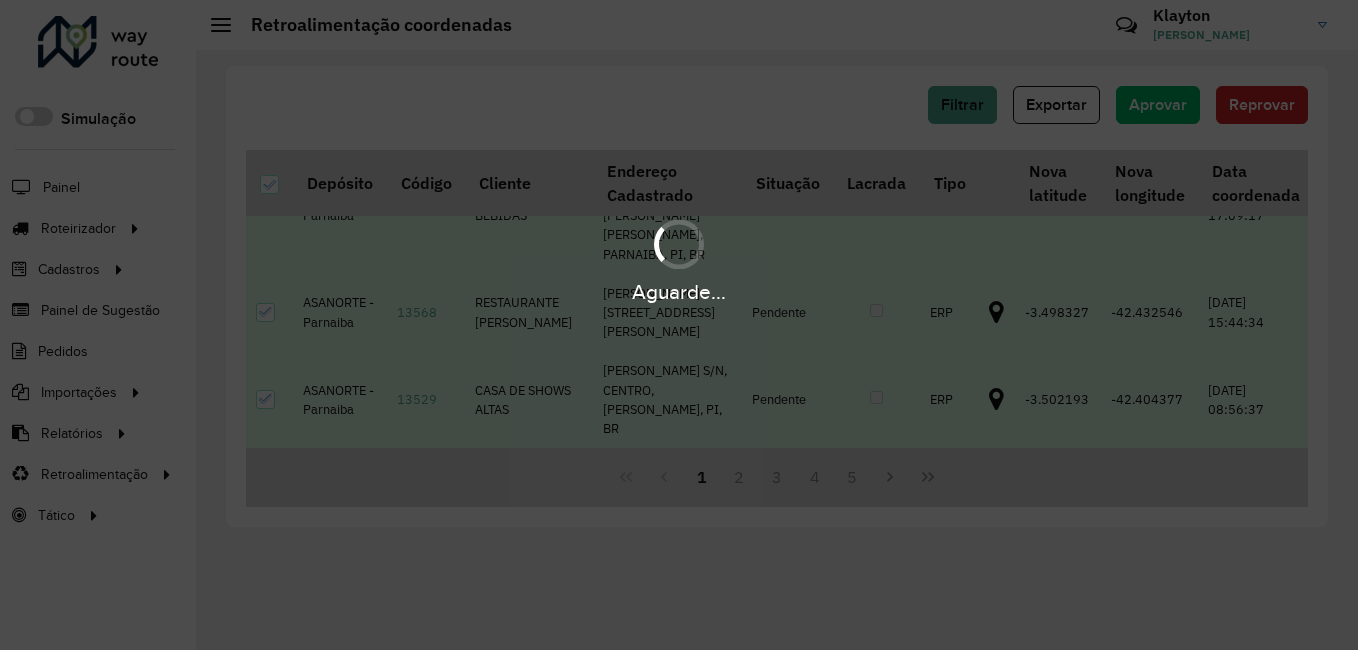 scroll, scrollTop: 0, scrollLeft: 0, axis: both 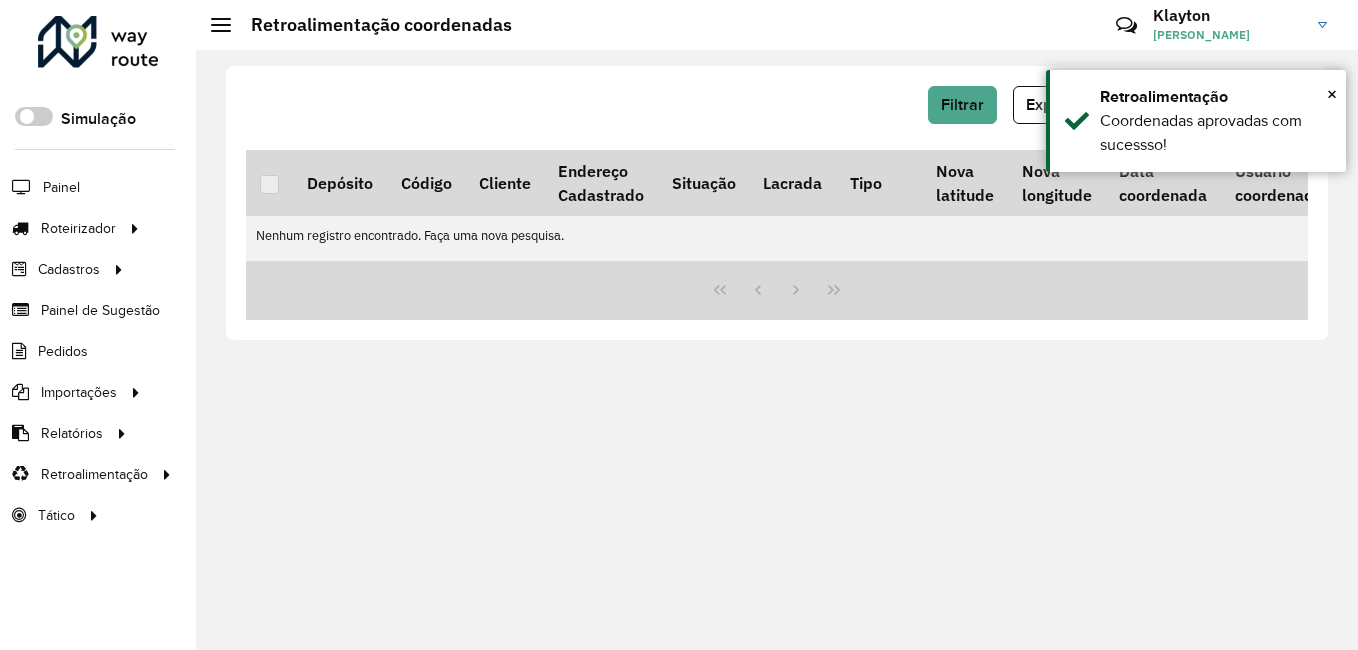 click on "Filtrar   Exportar   Aprovar   Reprovar" 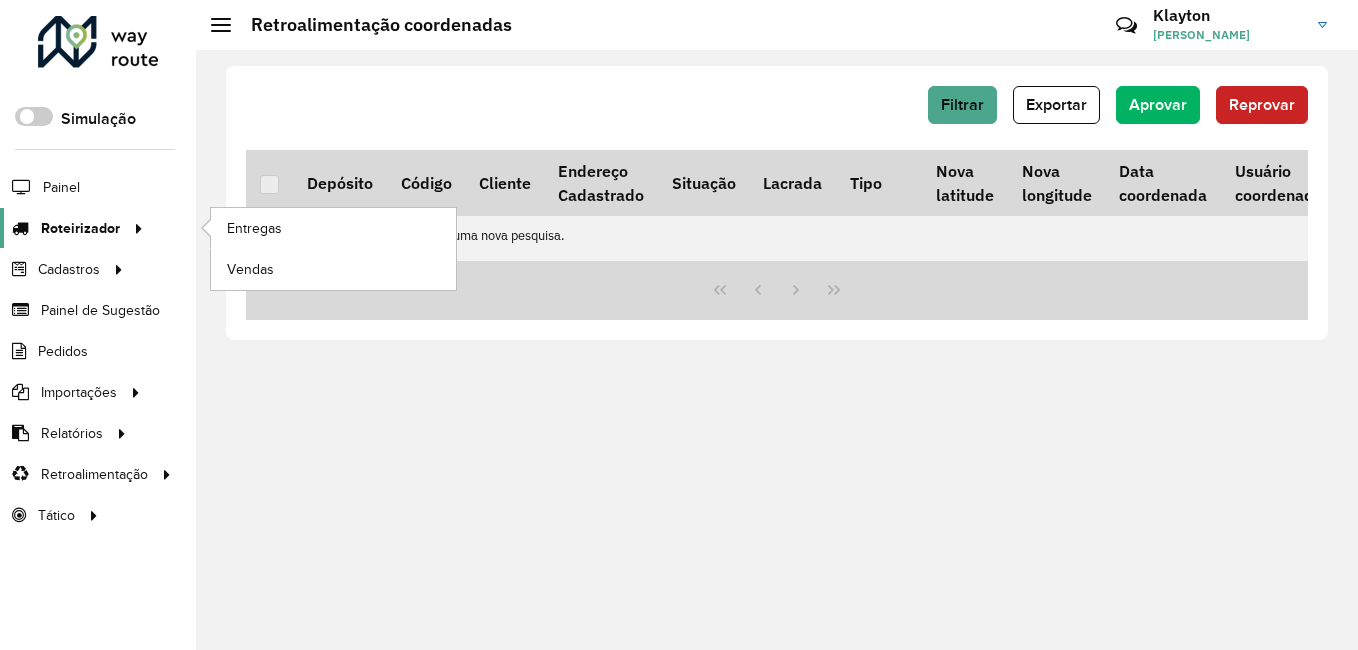 click on "Roteirizador" 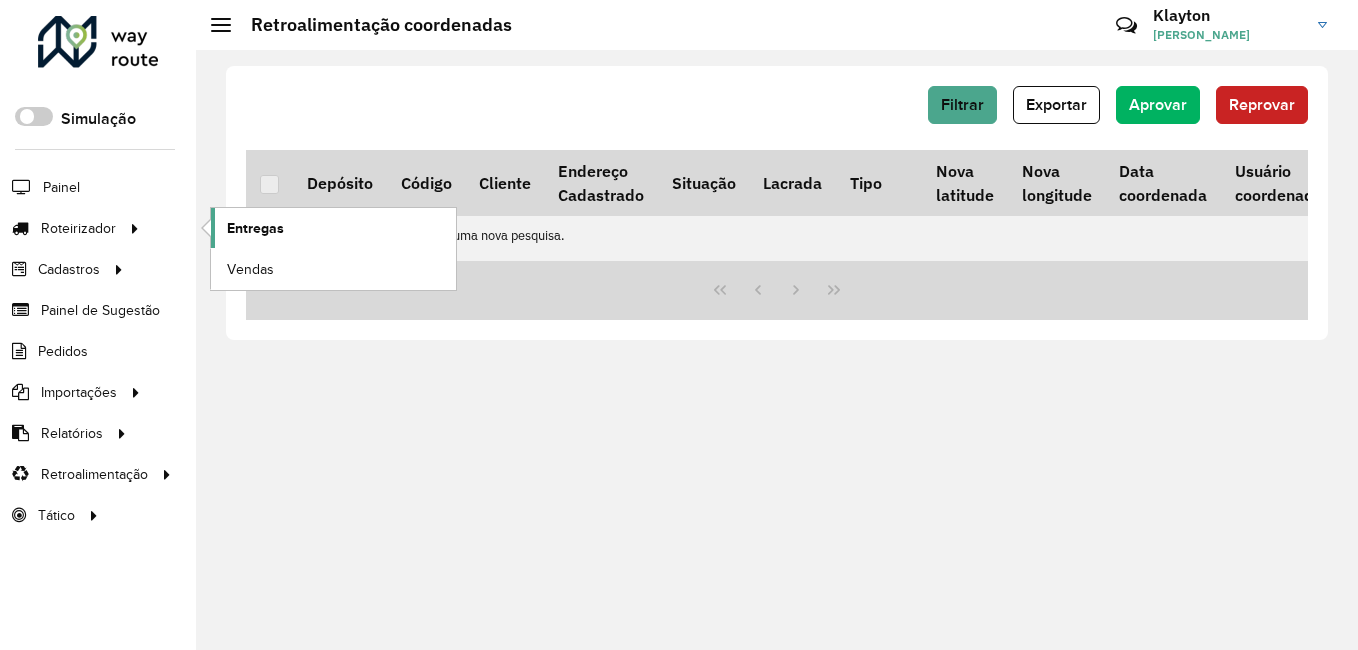 click on "Entregas" 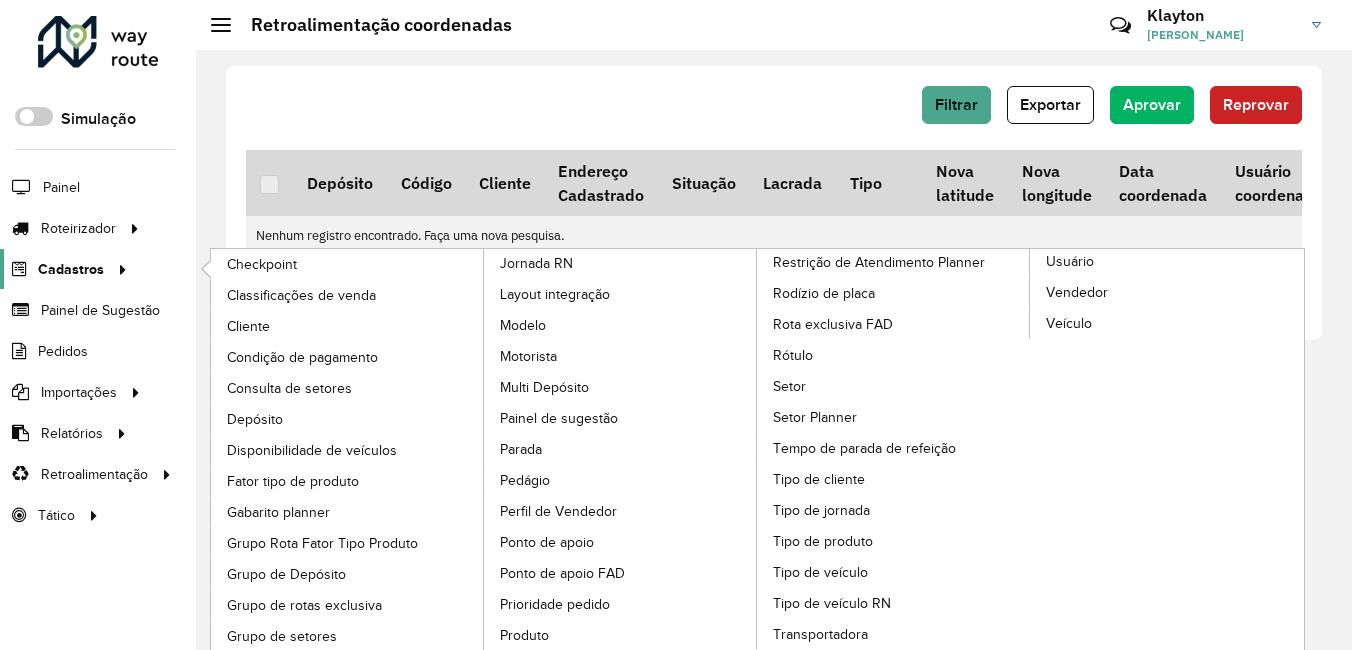 click on "Cadastros" 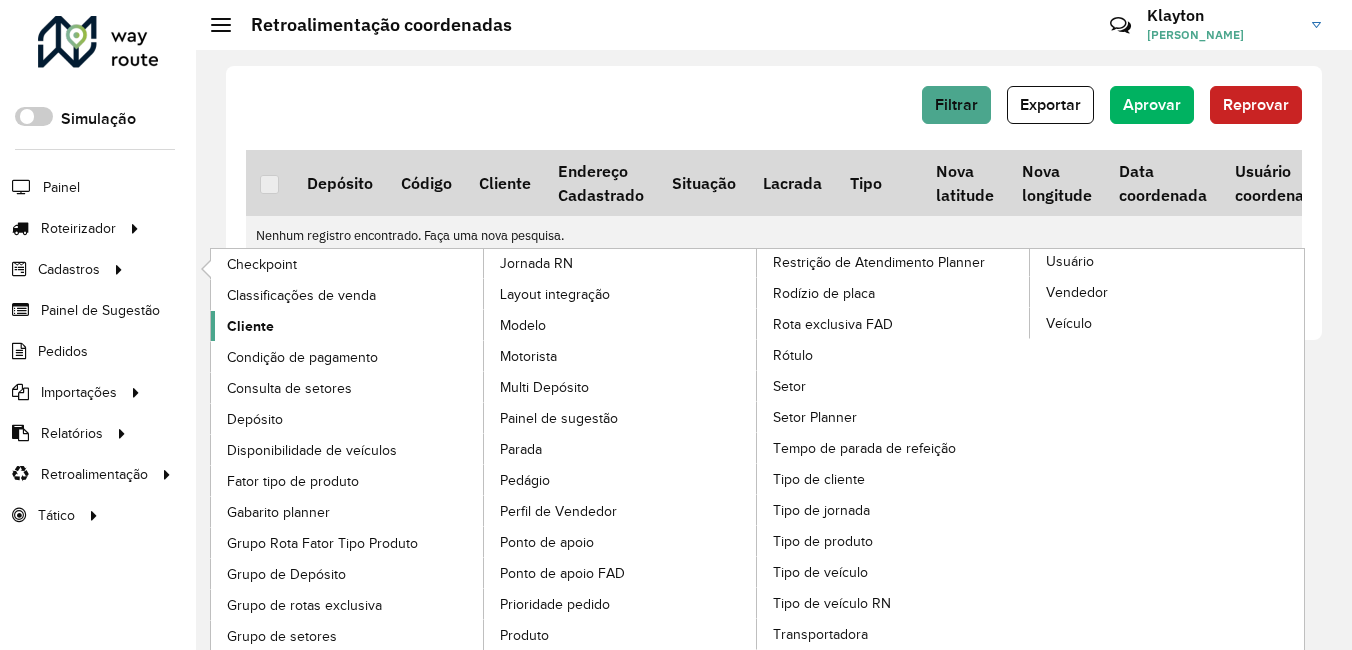 click on "Cliente" 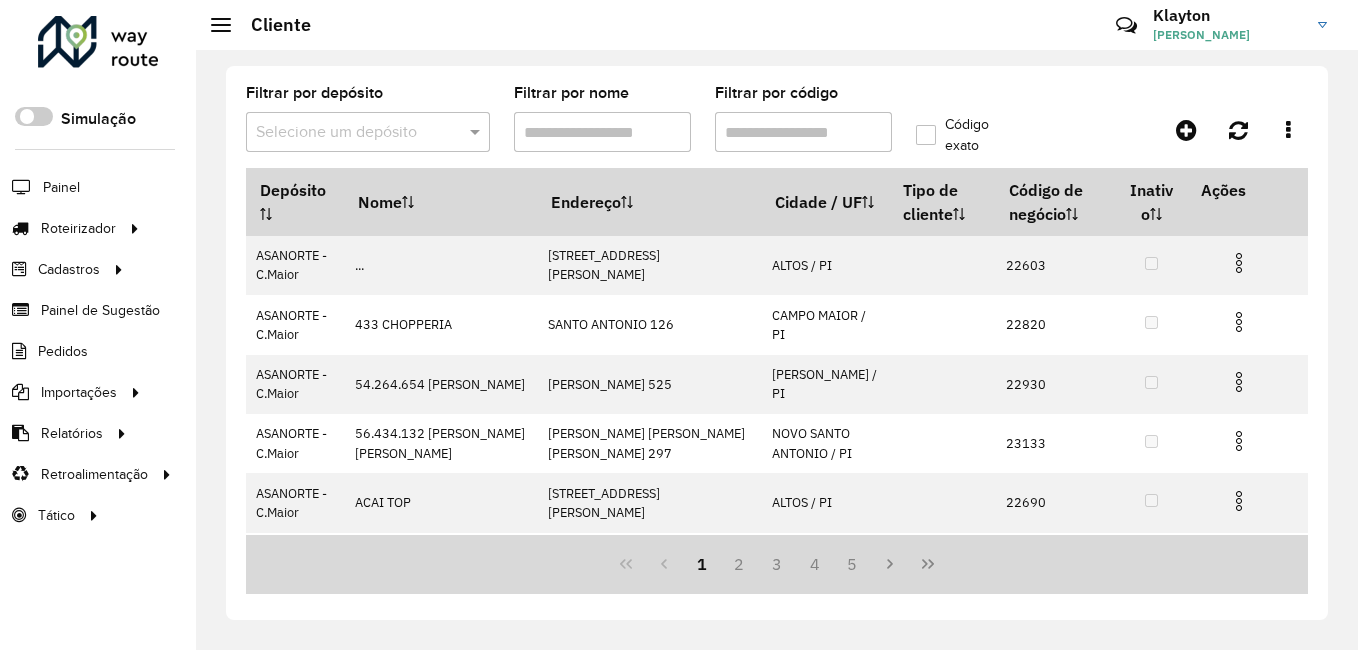 click on "Filtrar por código" at bounding box center (803, 132) 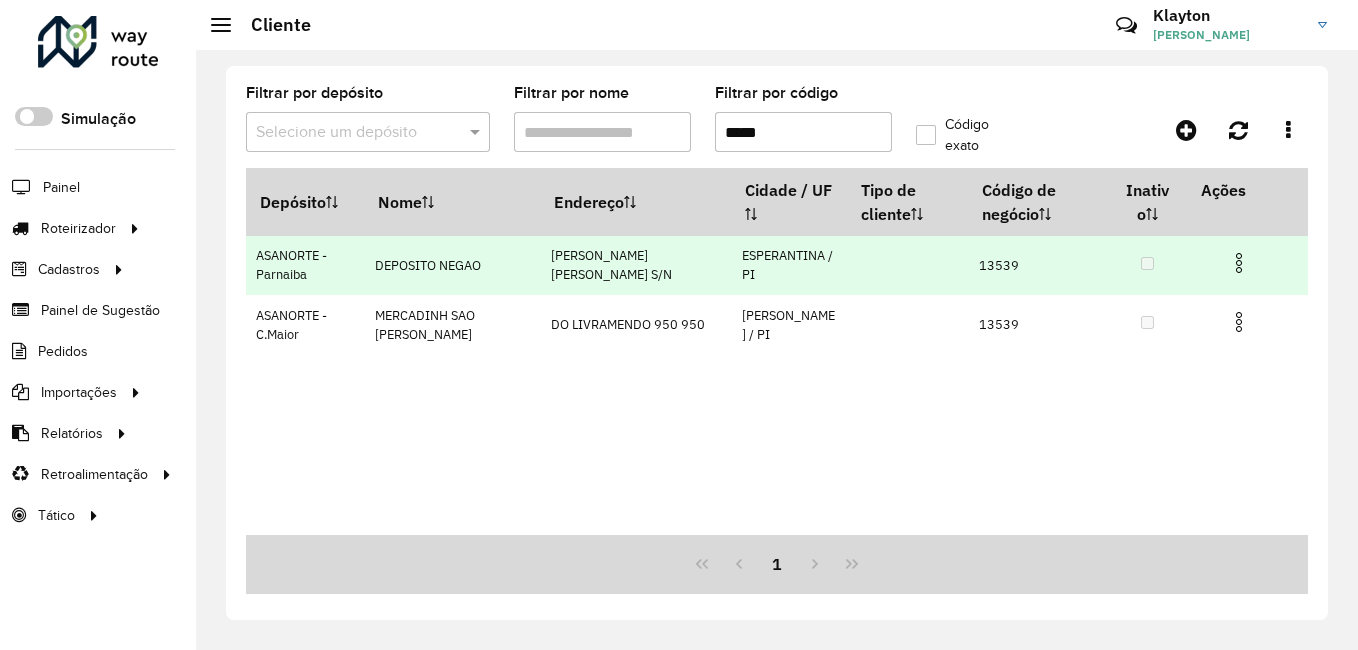 type on "*****" 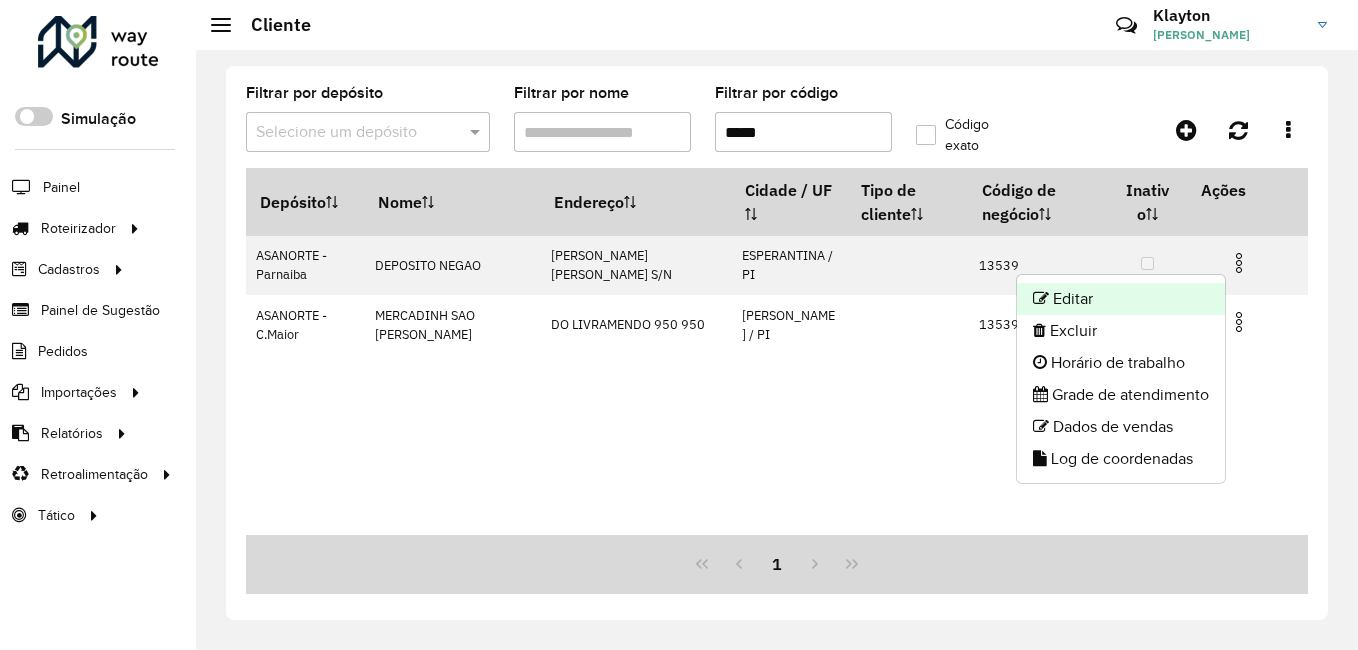 click on "Editar" 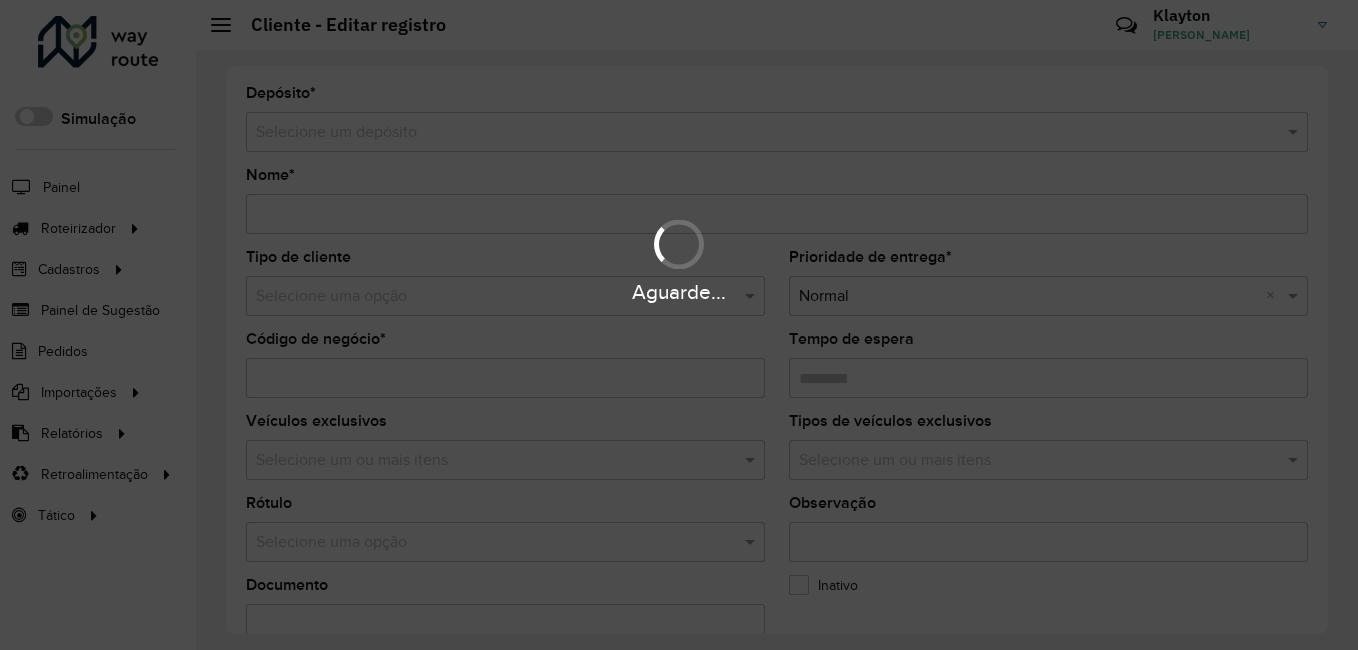 type on "**********" 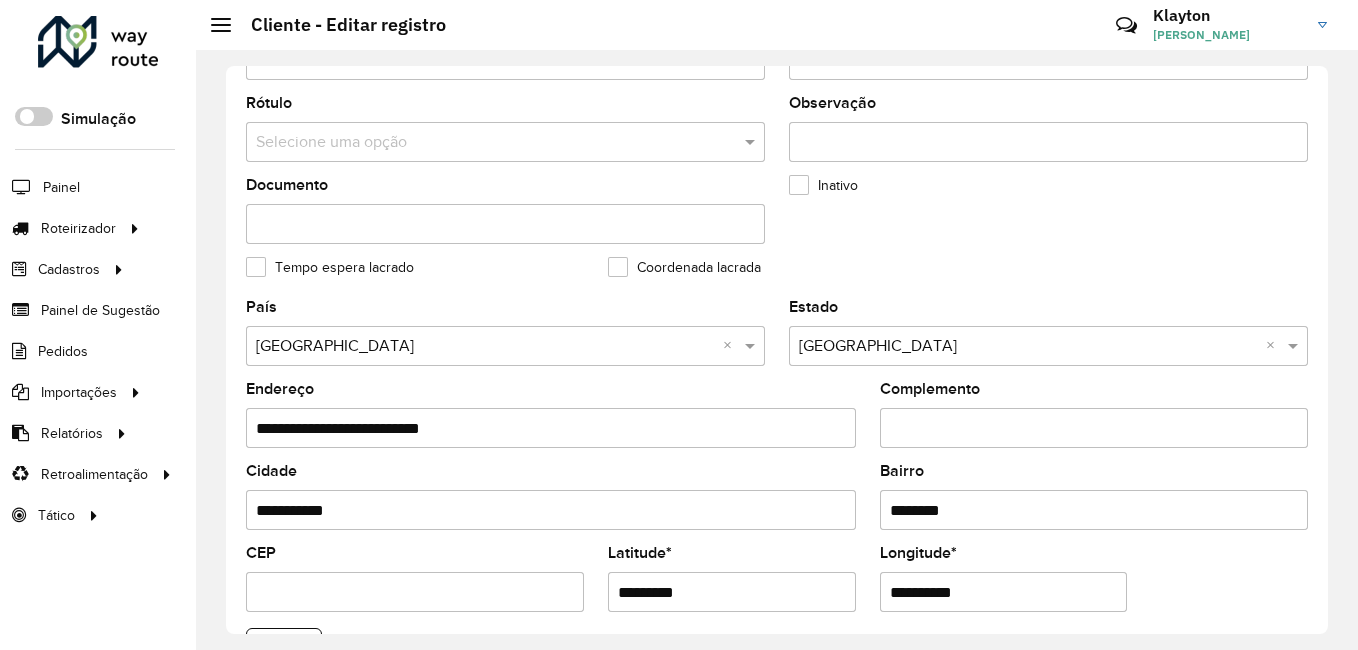 scroll, scrollTop: 800, scrollLeft: 0, axis: vertical 